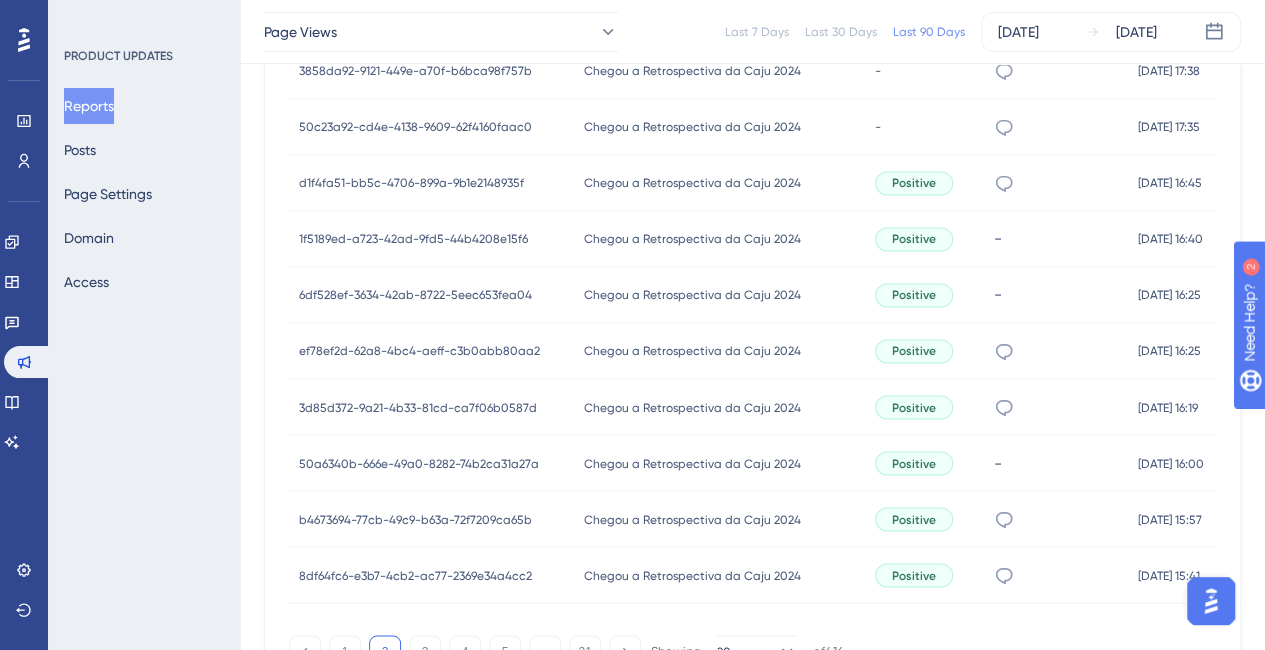 scroll, scrollTop: 0, scrollLeft: 0, axis: both 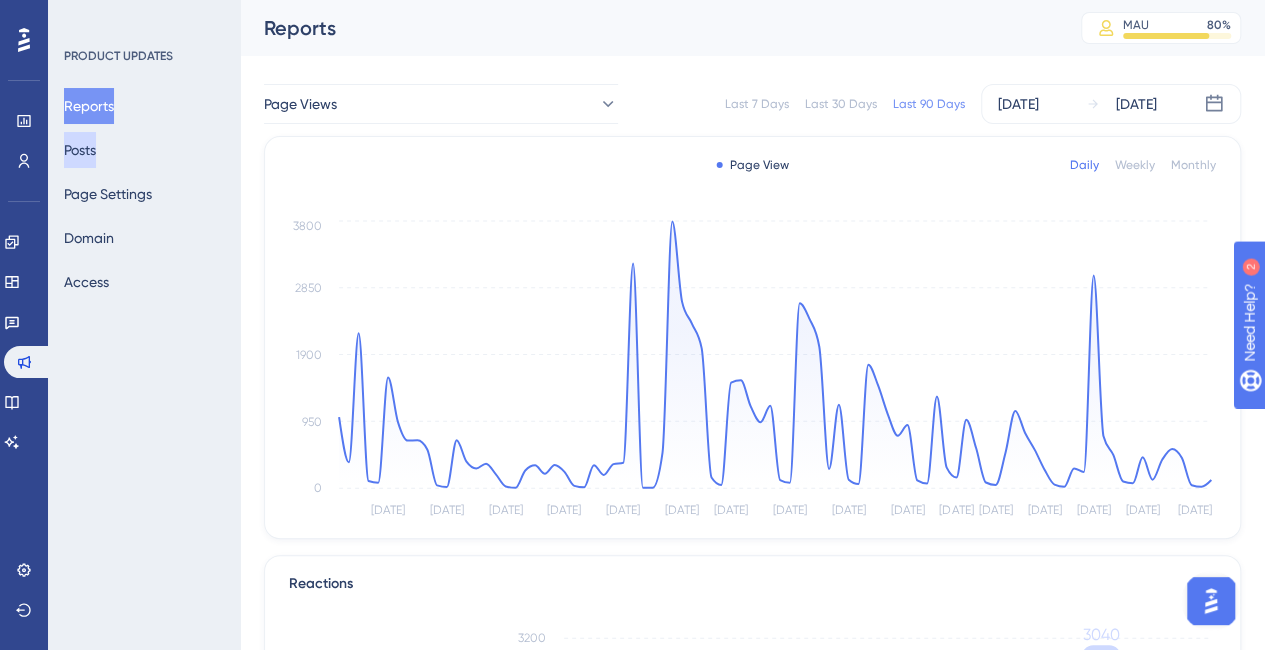 click on "Posts" at bounding box center (80, 150) 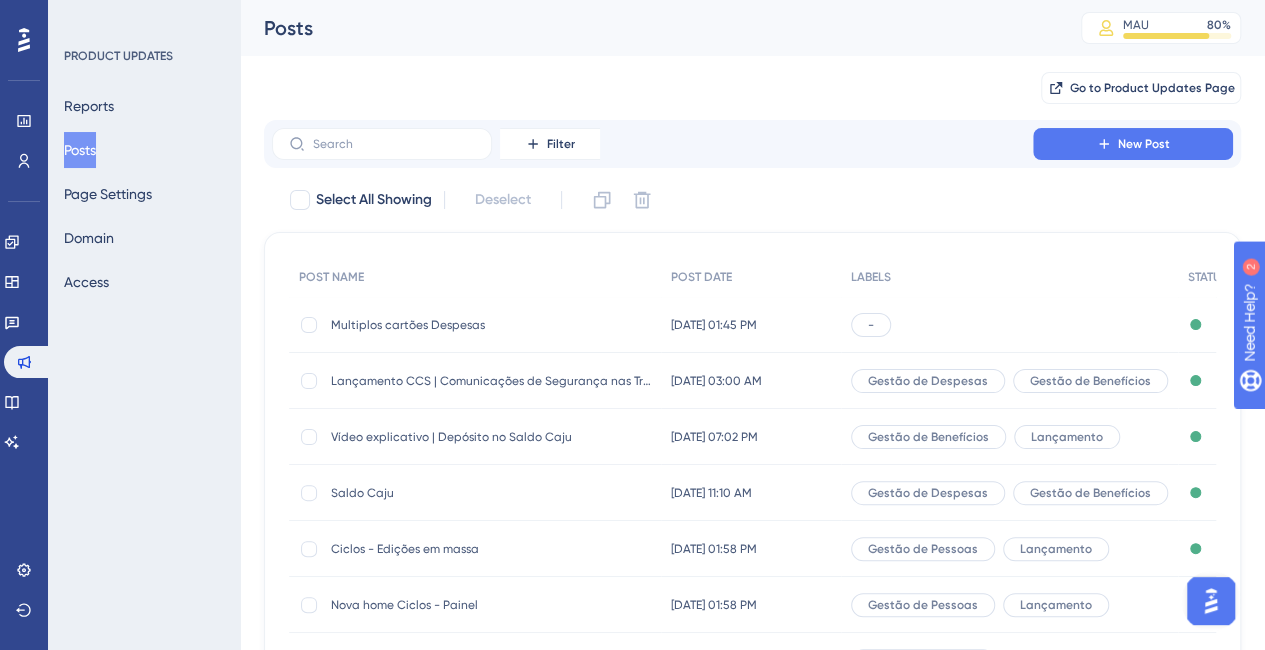 click on "-" at bounding box center [871, 325] 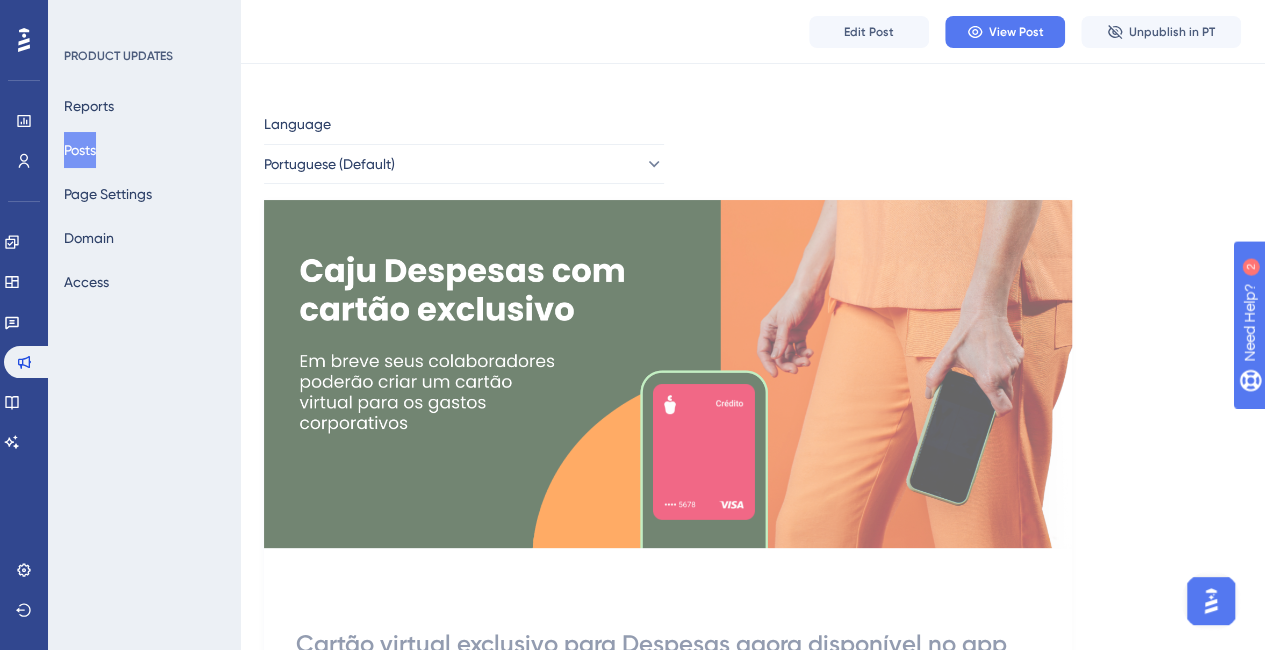 scroll, scrollTop: 0, scrollLeft: 0, axis: both 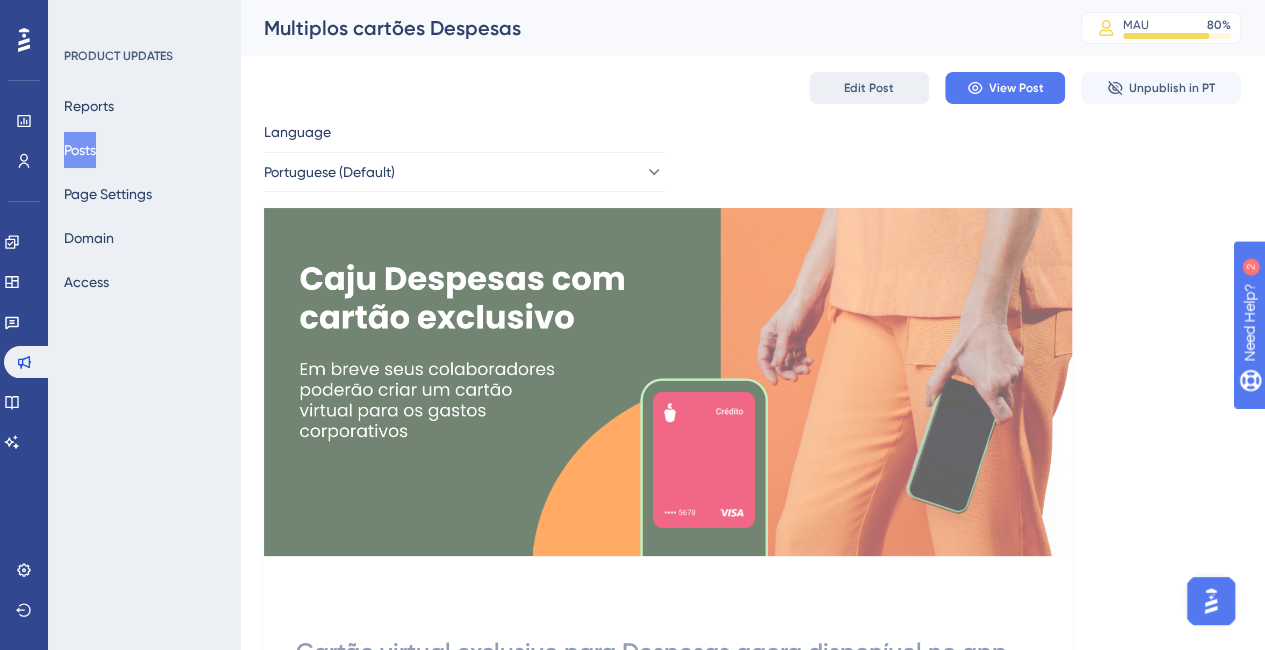 click on "Edit Post" at bounding box center (869, 88) 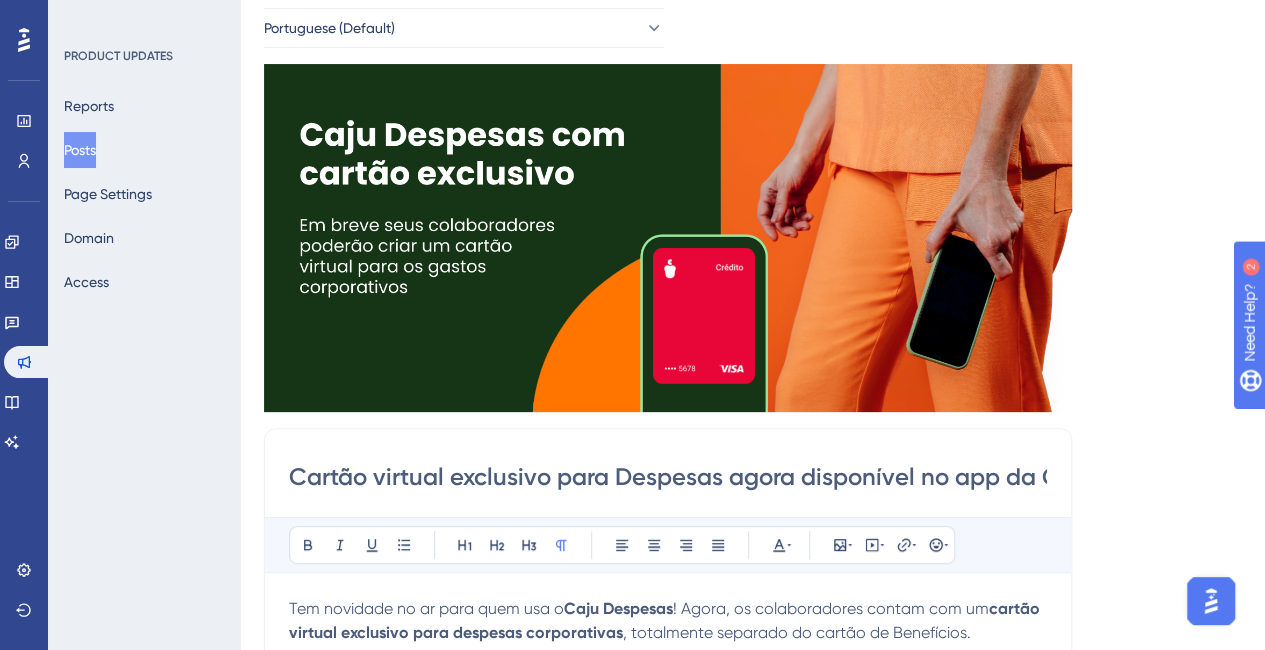 scroll, scrollTop: 0, scrollLeft: 0, axis: both 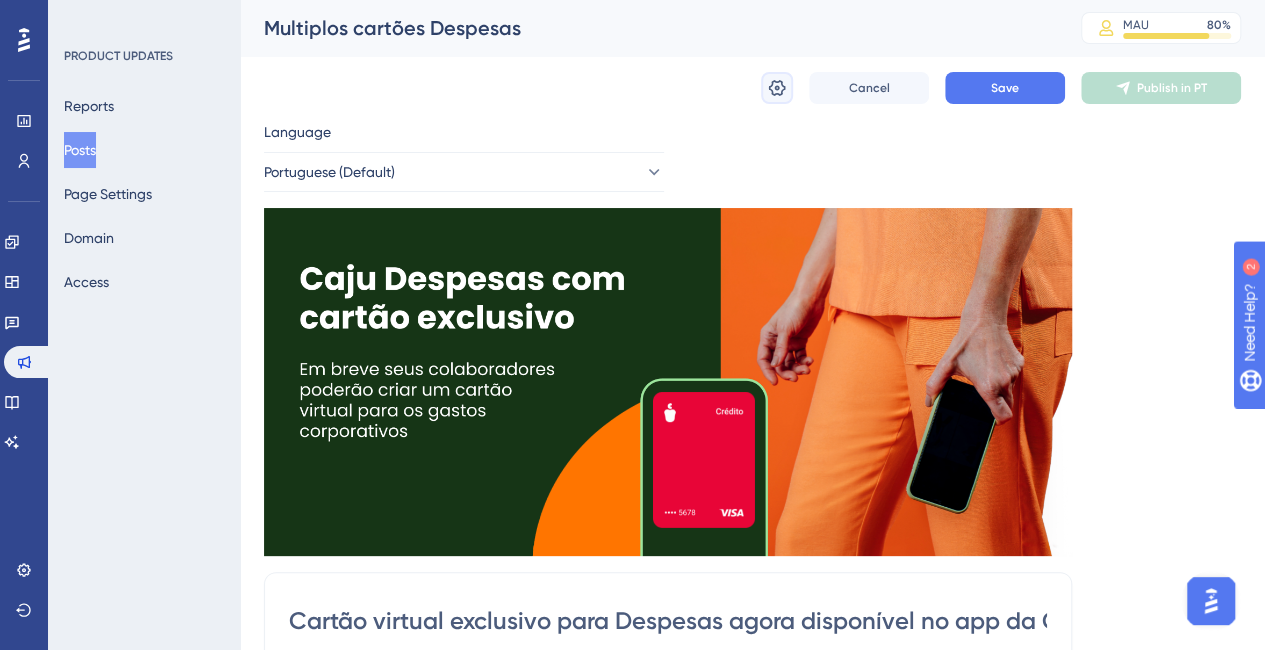 click 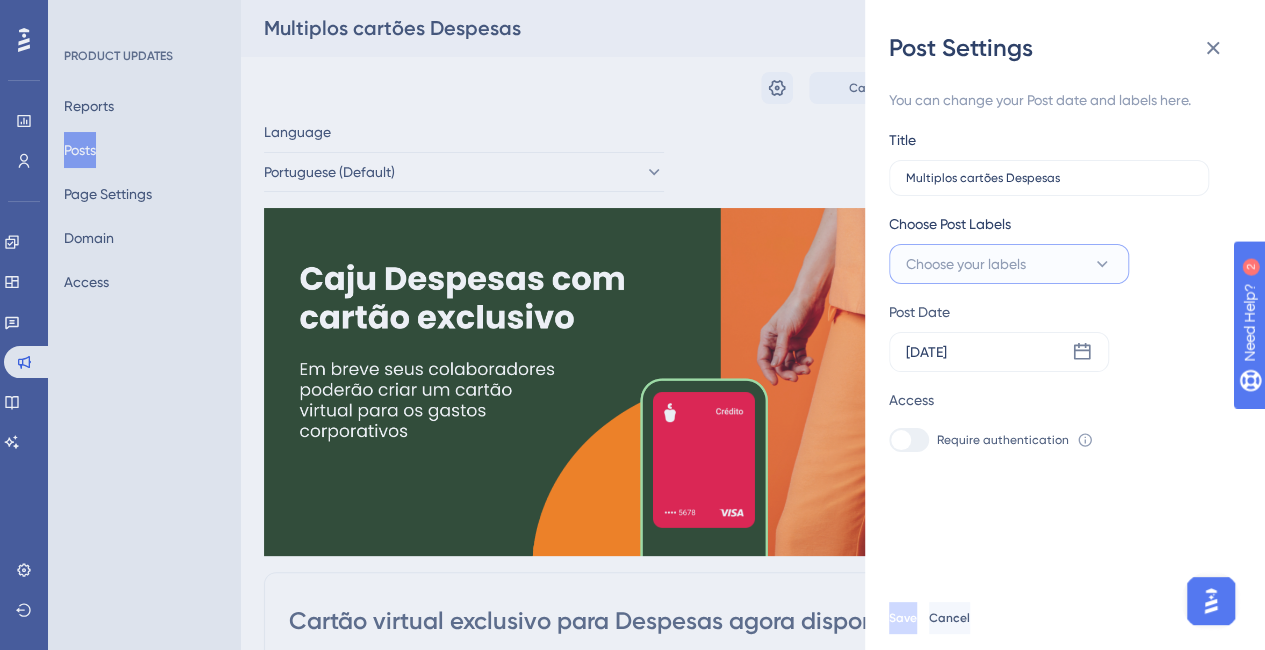 click 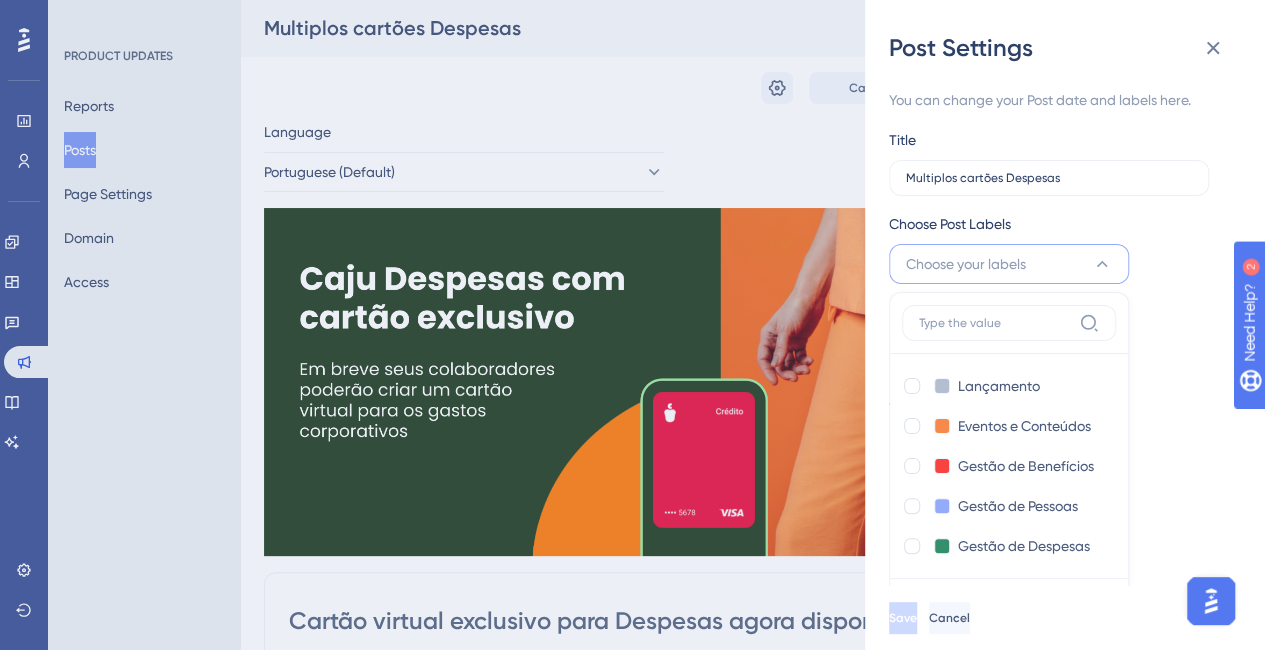 scroll, scrollTop: 17, scrollLeft: 0, axis: vertical 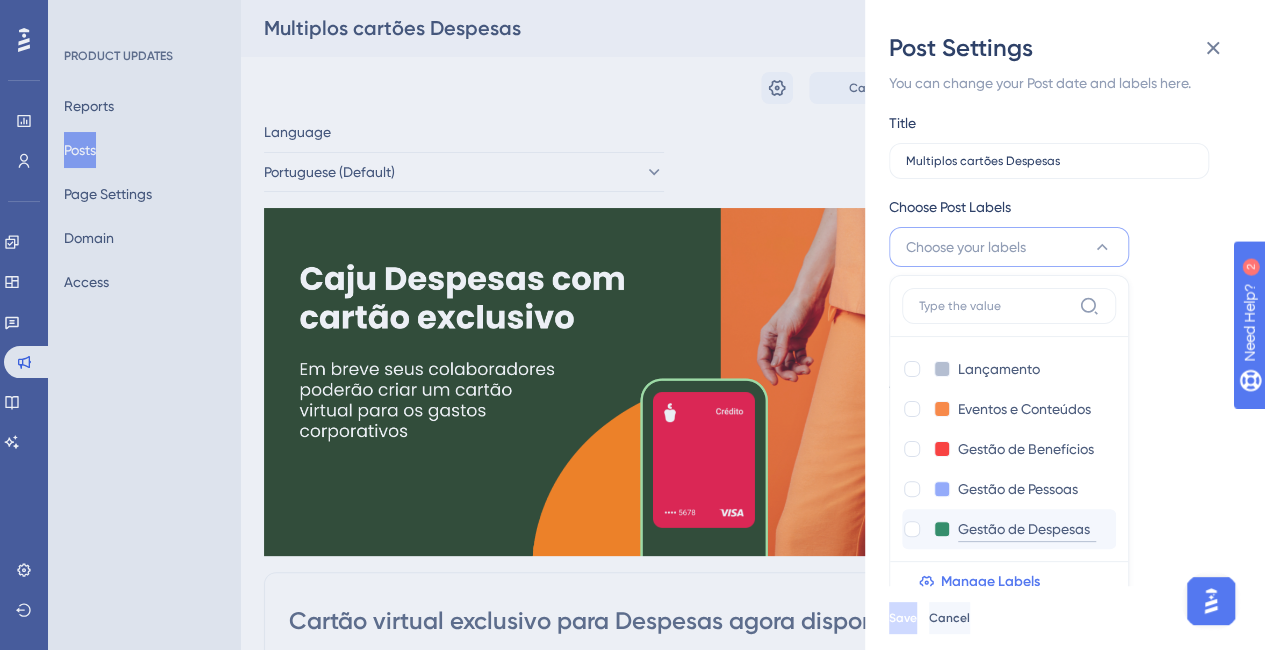 click on "Gestão de Despesas" at bounding box center [1027, 529] 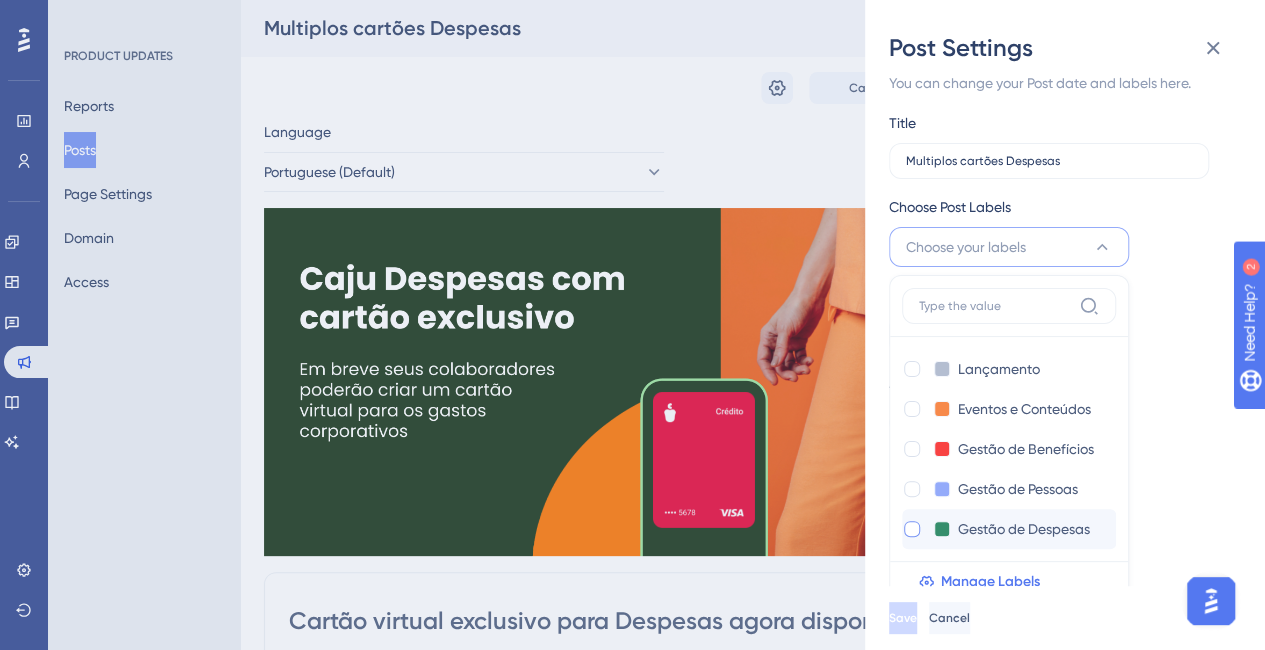 click at bounding box center (912, 529) 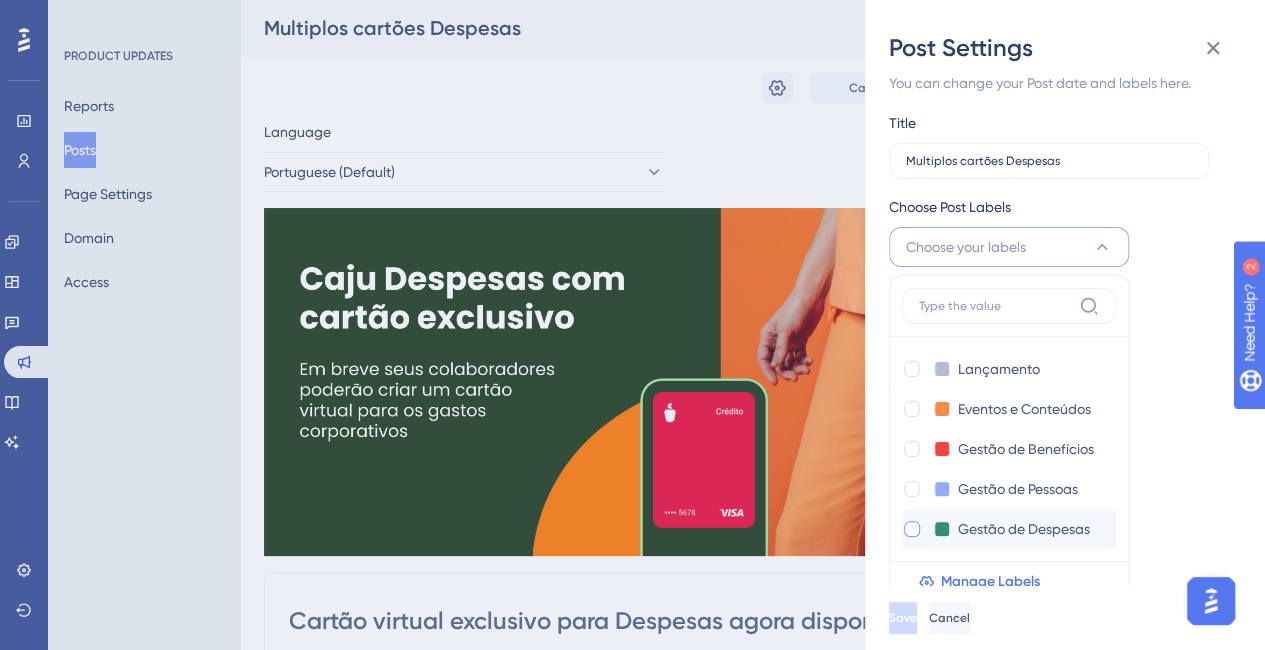 checkbox on "true" 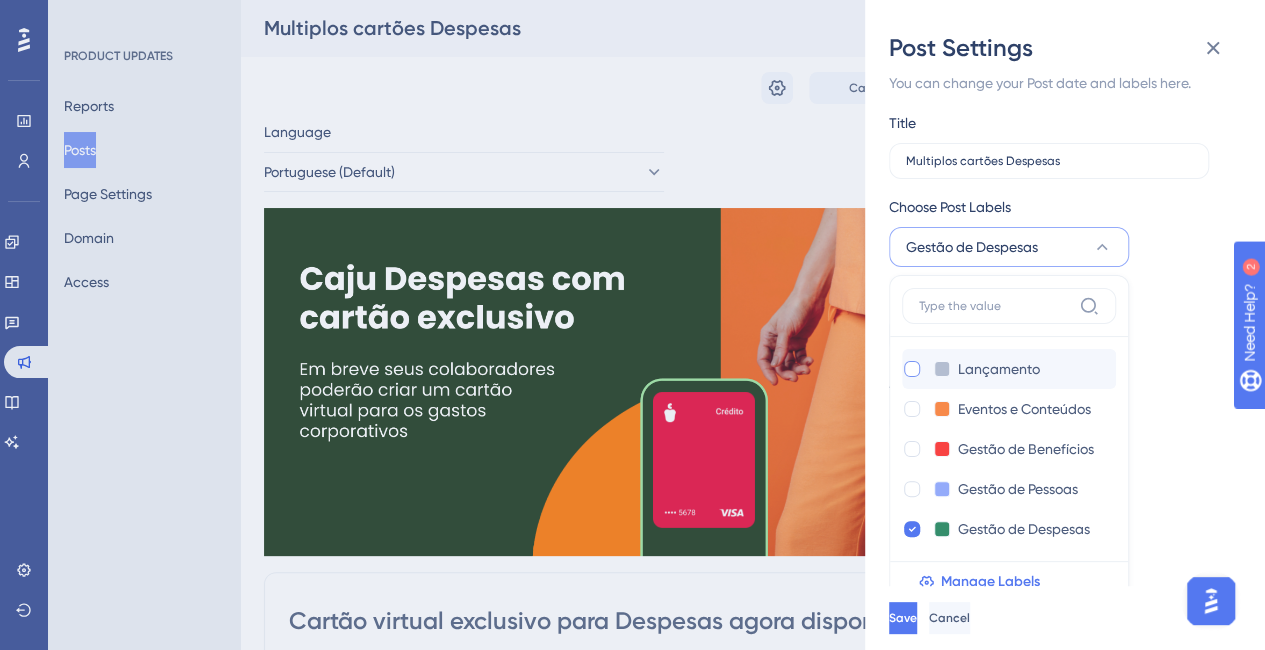 click at bounding box center (912, 369) 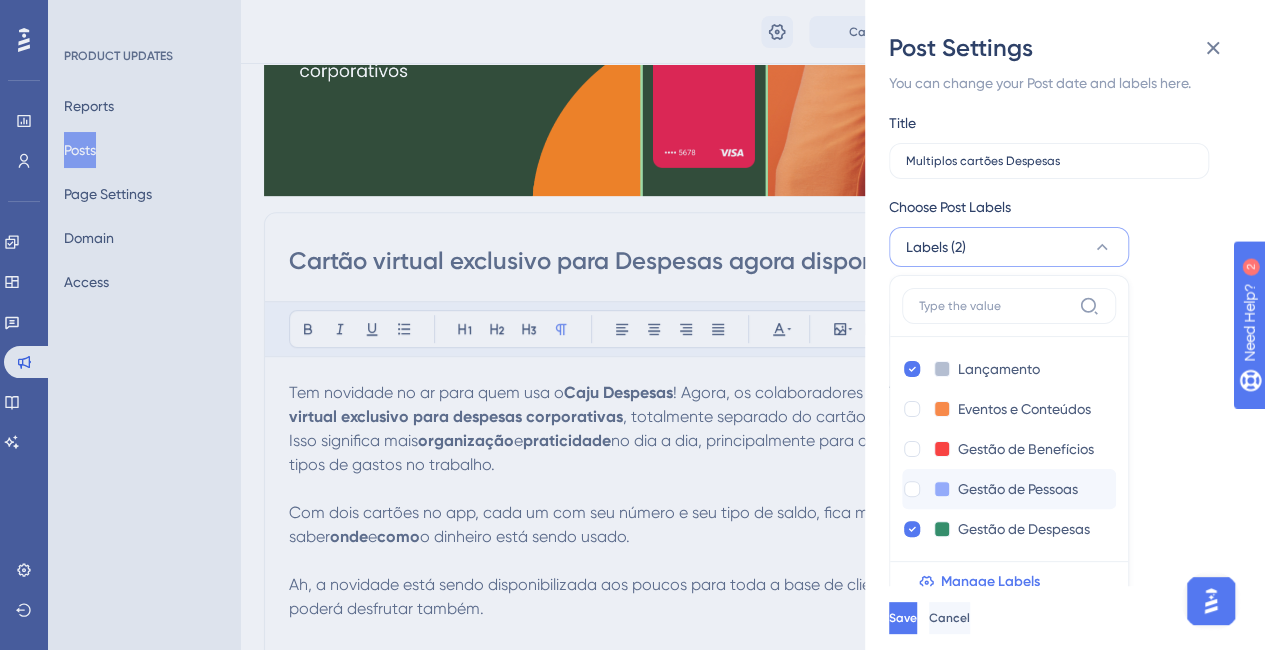 scroll, scrollTop: 400, scrollLeft: 0, axis: vertical 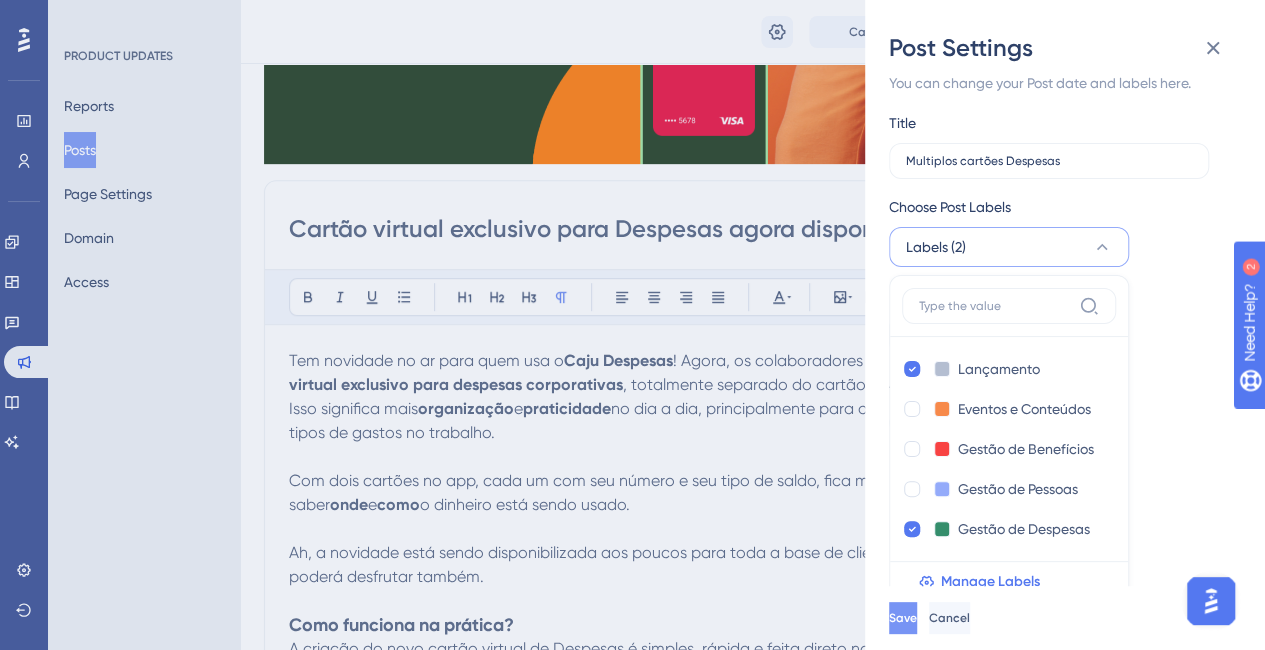 click on "Save" at bounding box center [903, 618] 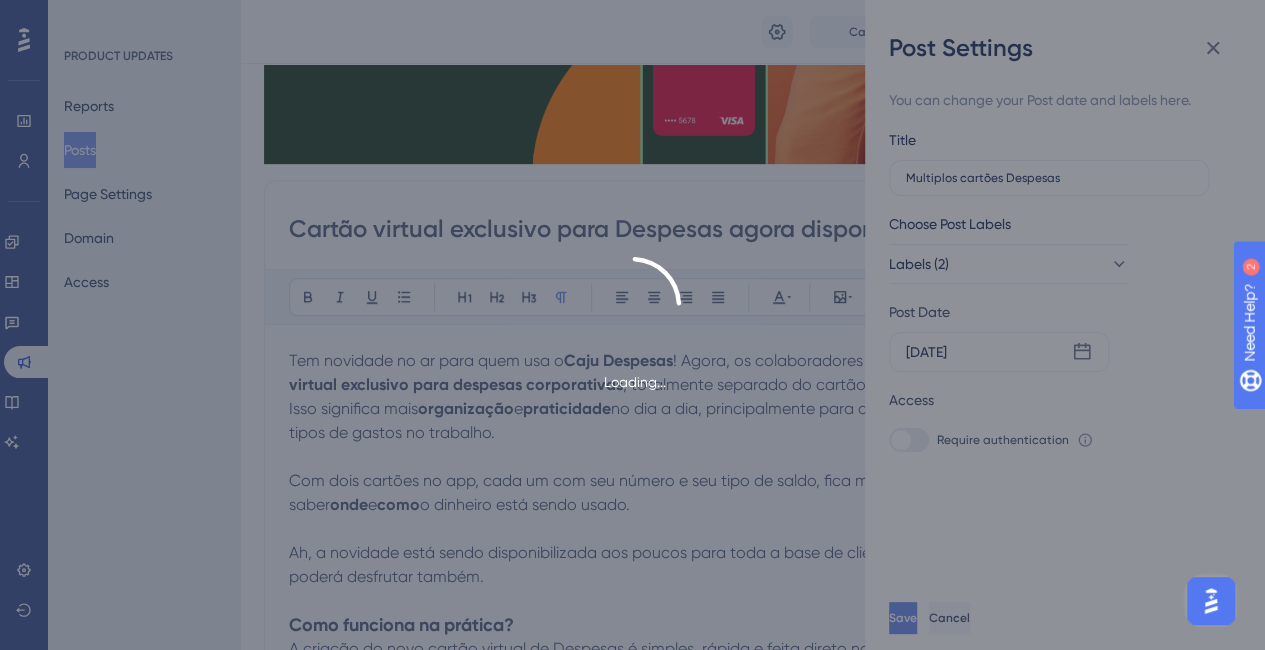 scroll, scrollTop: 0, scrollLeft: 0, axis: both 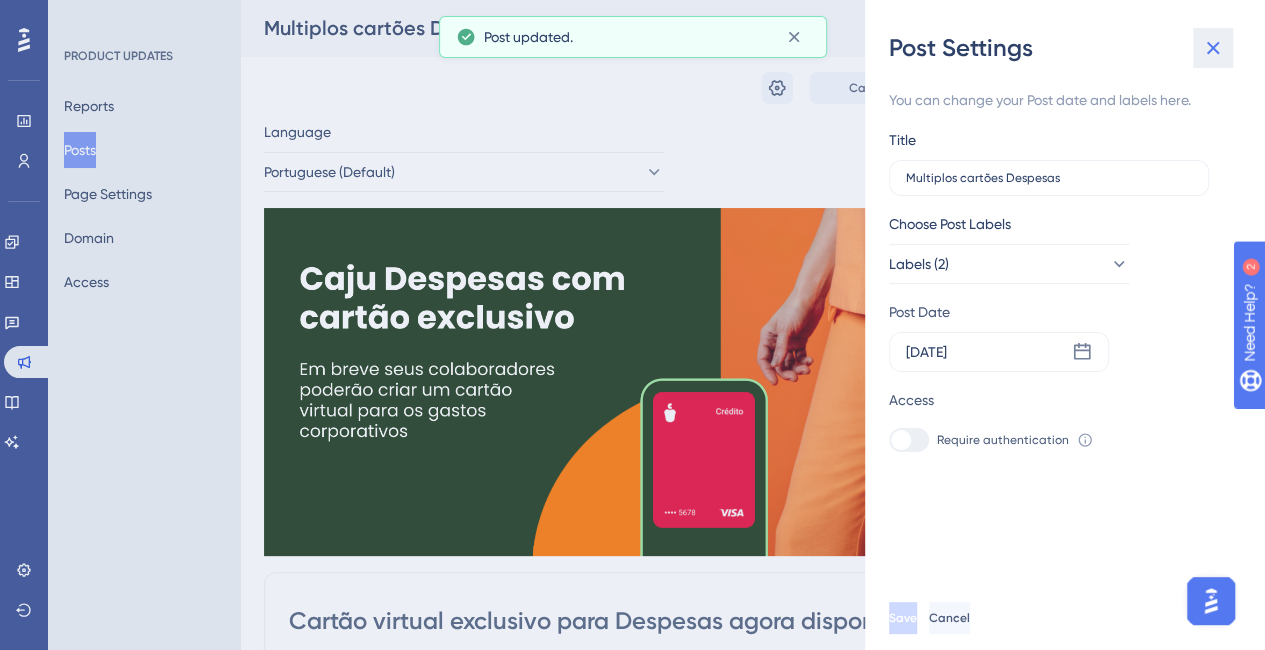 click 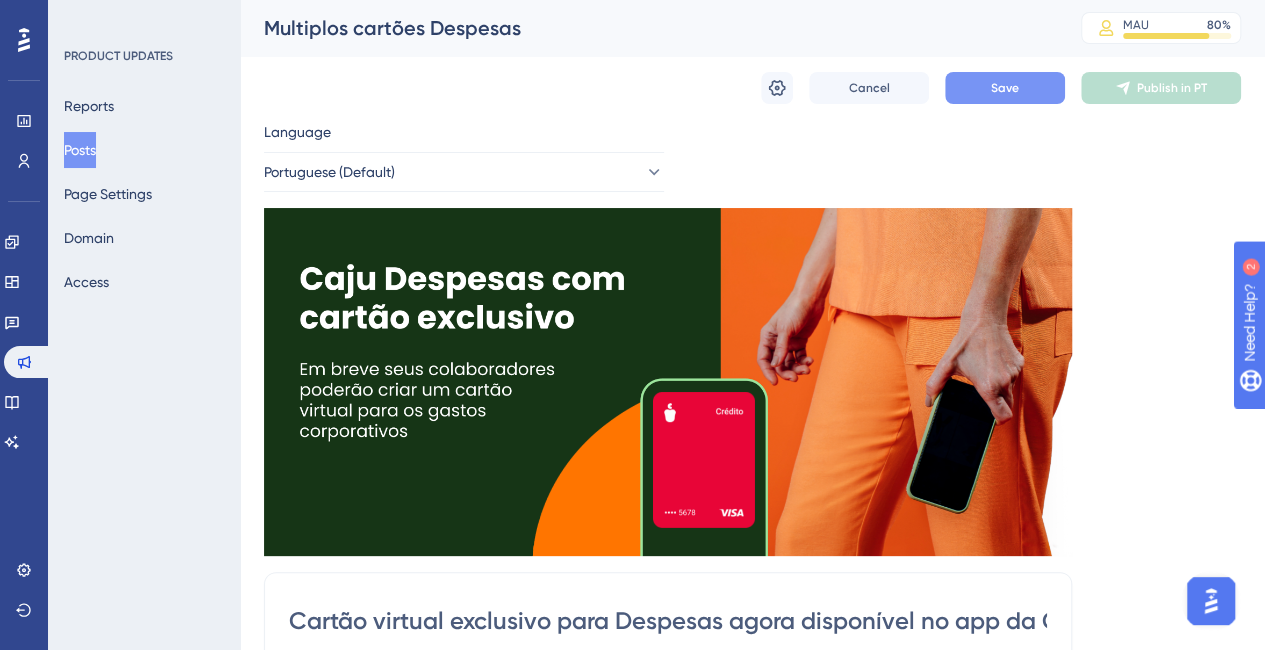 click on "Save" at bounding box center (1005, 88) 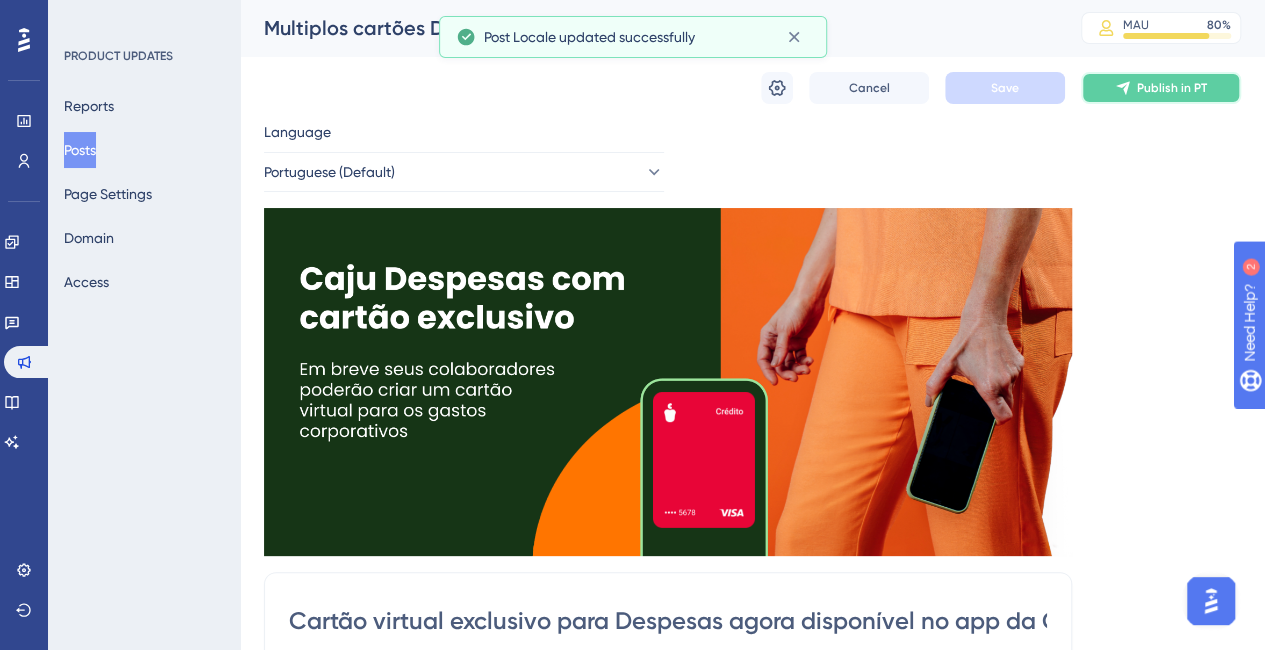 click on "Publish in PT" at bounding box center [1161, 88] 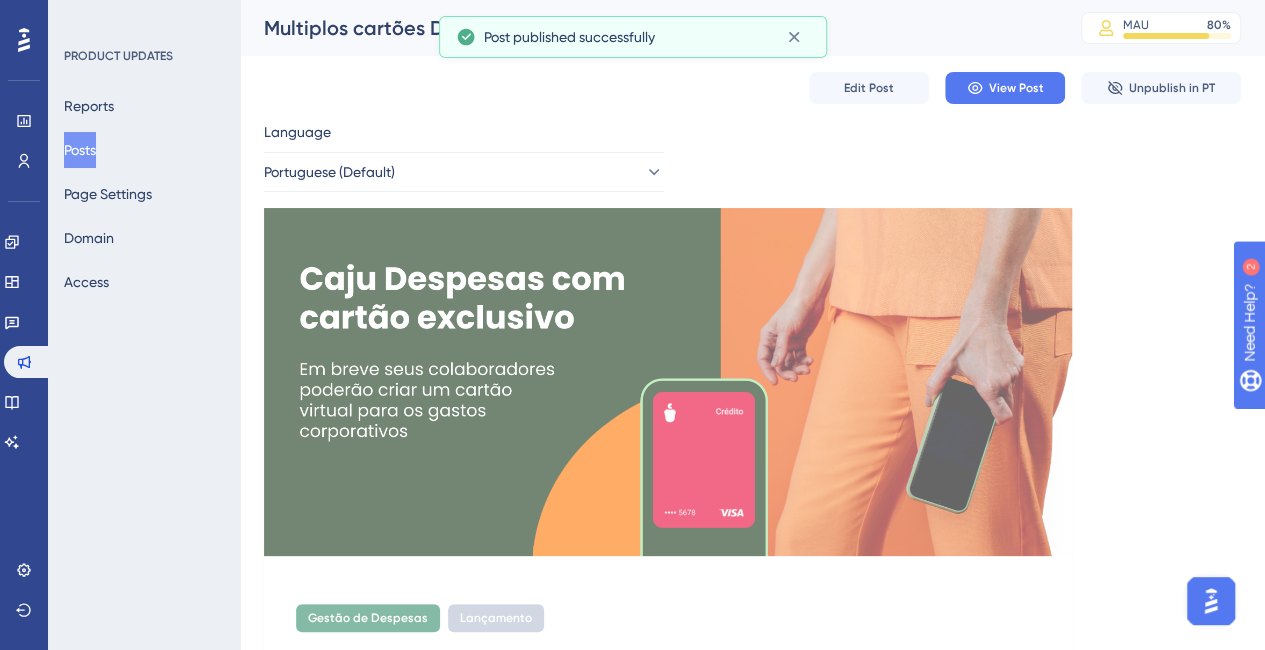 click on "Posts" at bounding box center (80, 150) 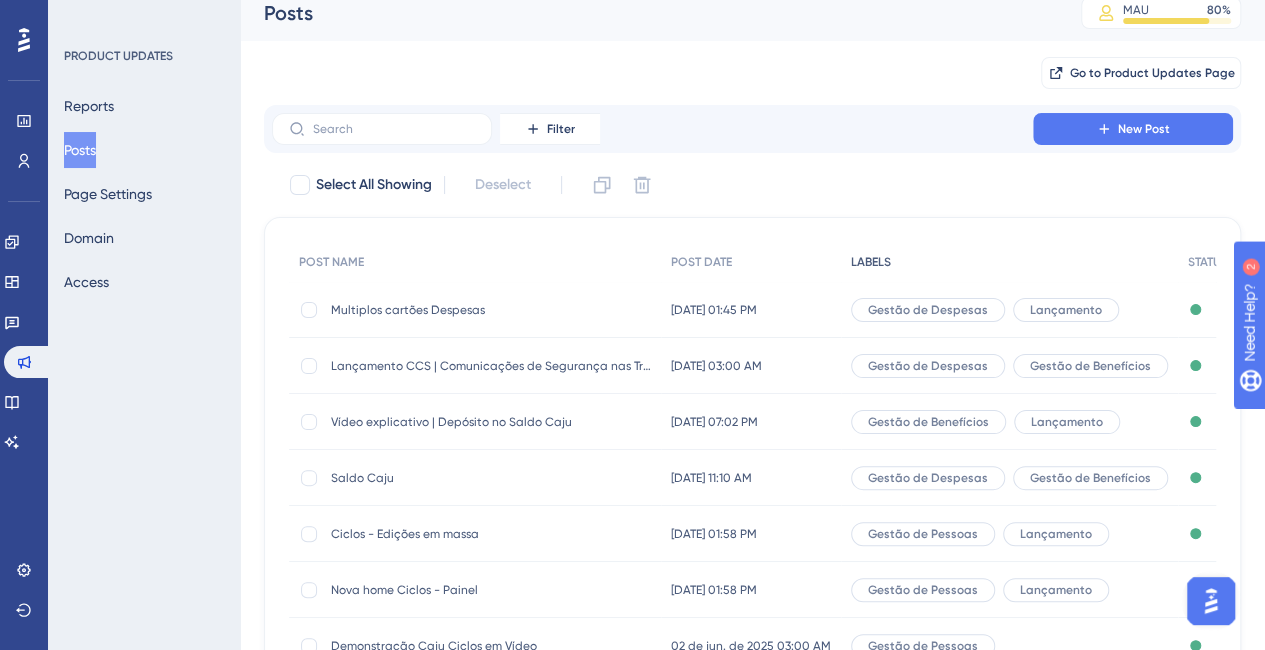 scroll, scrollTop: 0, scrollLeft: 0, axis: both 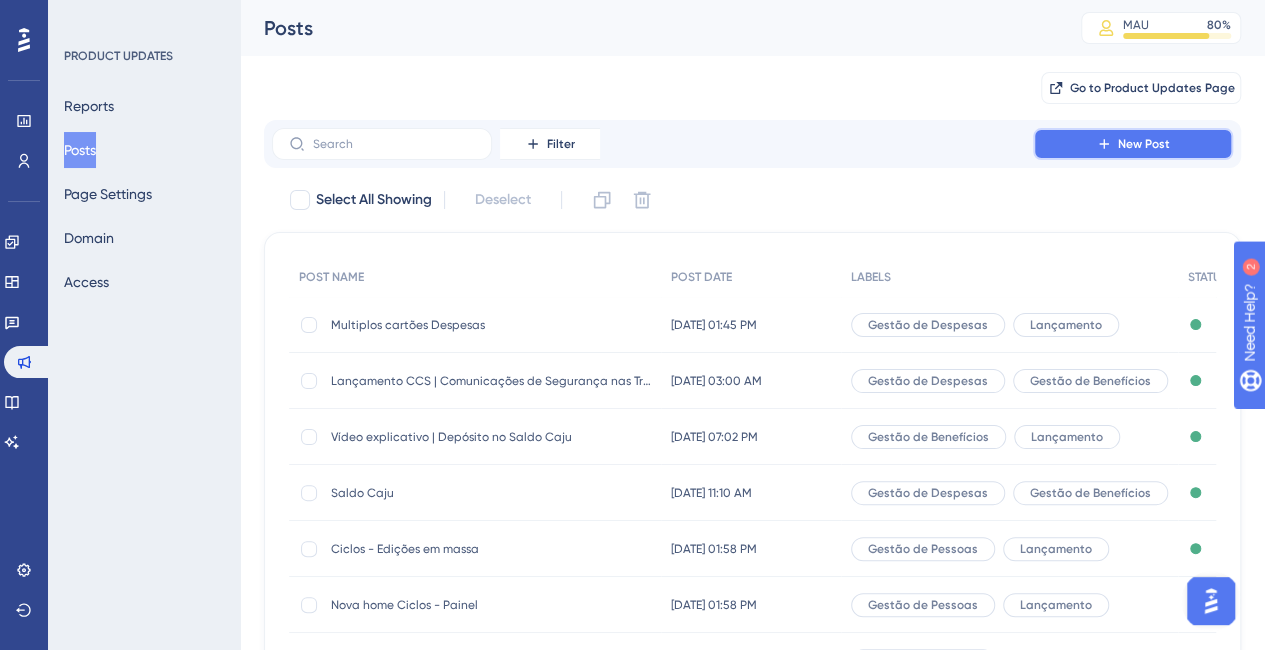 click on "New Post" at bounding box center (1144, 144) 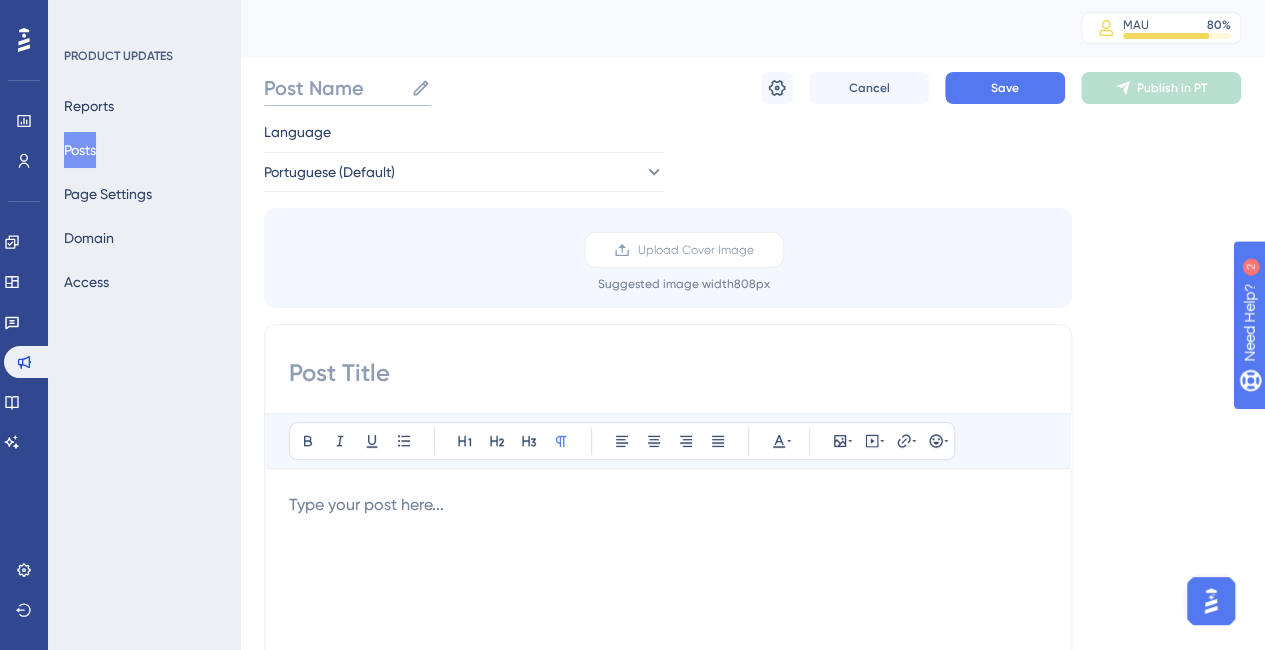 click on "Post Name" at bounding box center (333, 88) 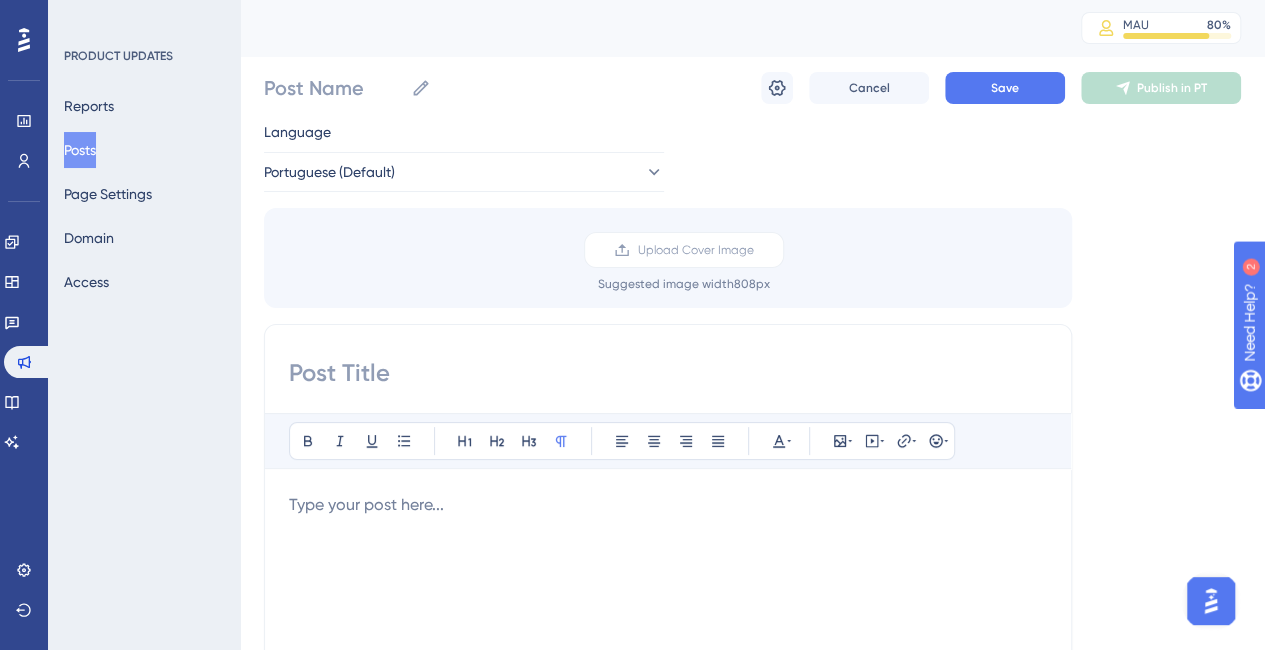 click at bounding box center (668, 373) 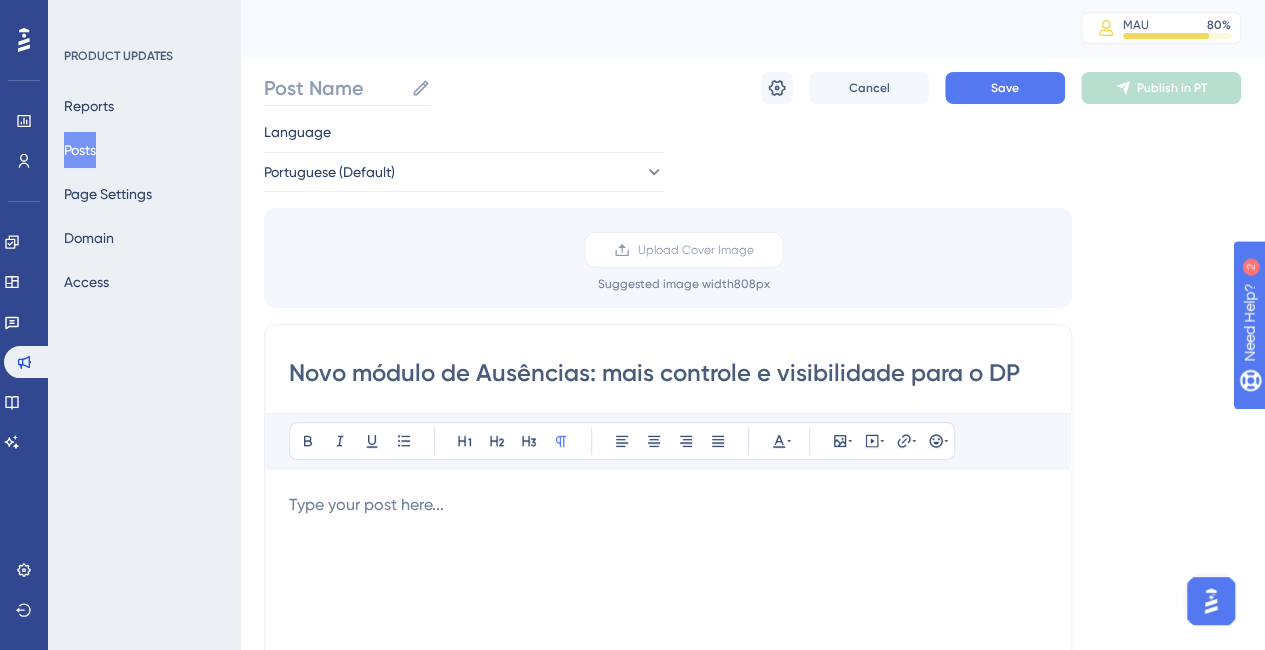 type on "Novo módulo de Ausências: mais controle e visibilidade para o DP" 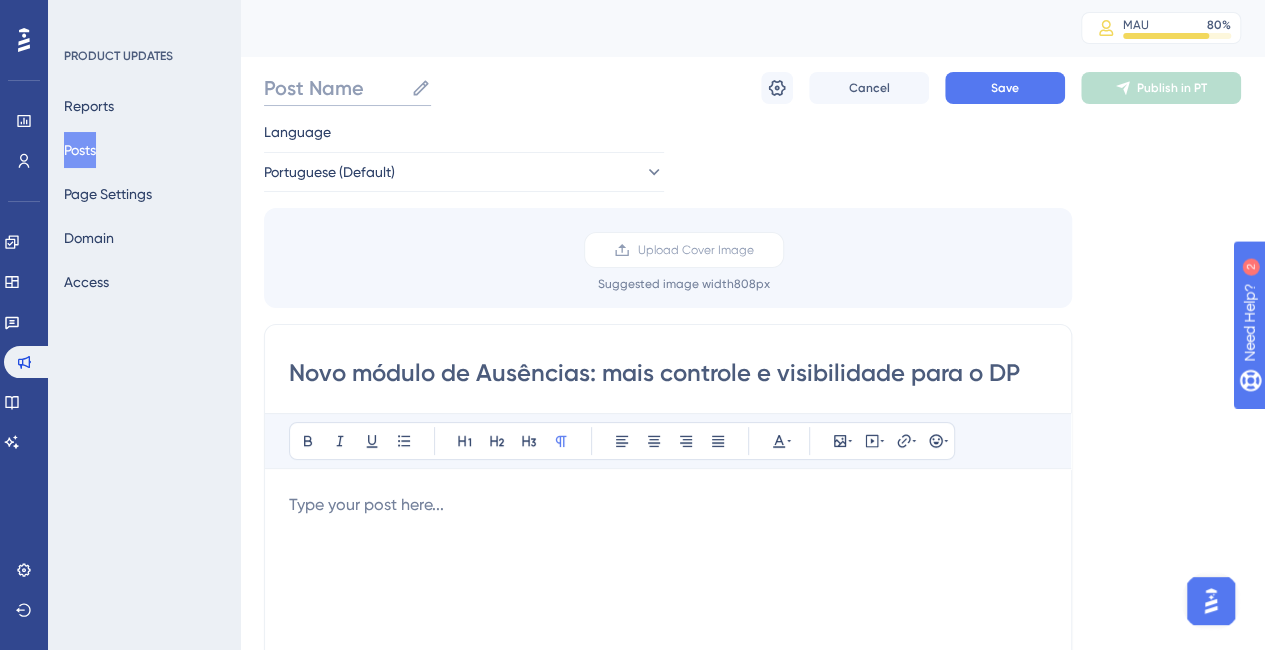 click on "Post Name" at bounding box center (333, 88) 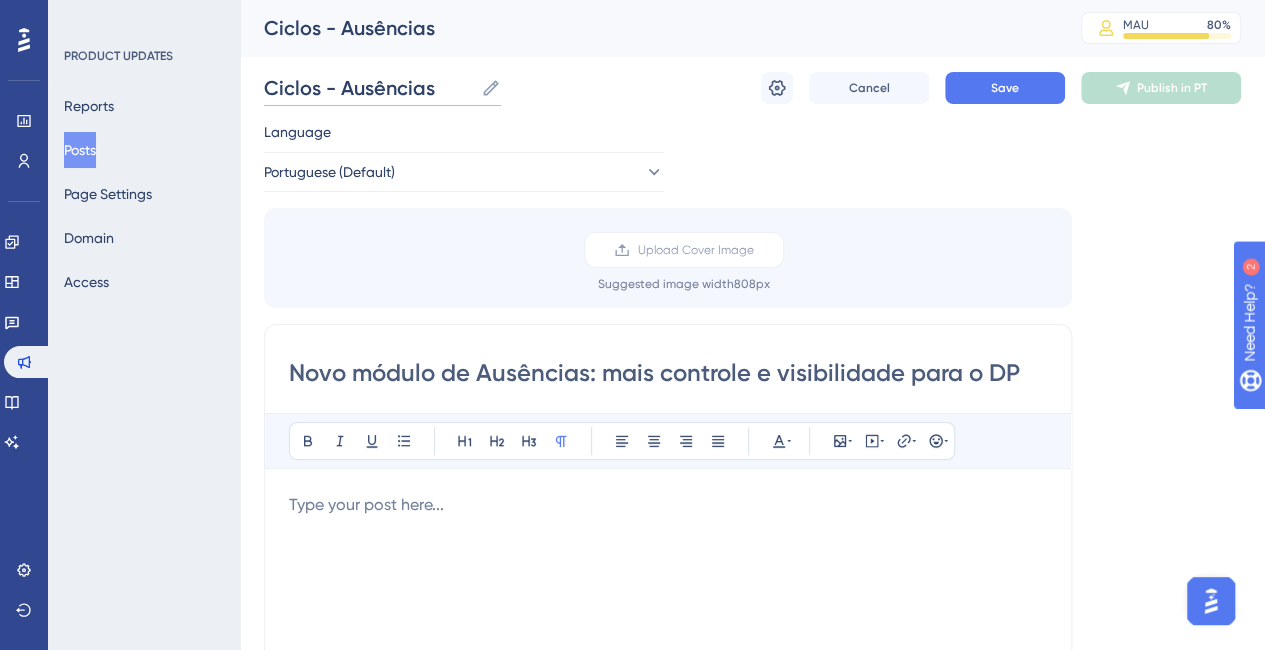 type on "Ciclos - Ausências" 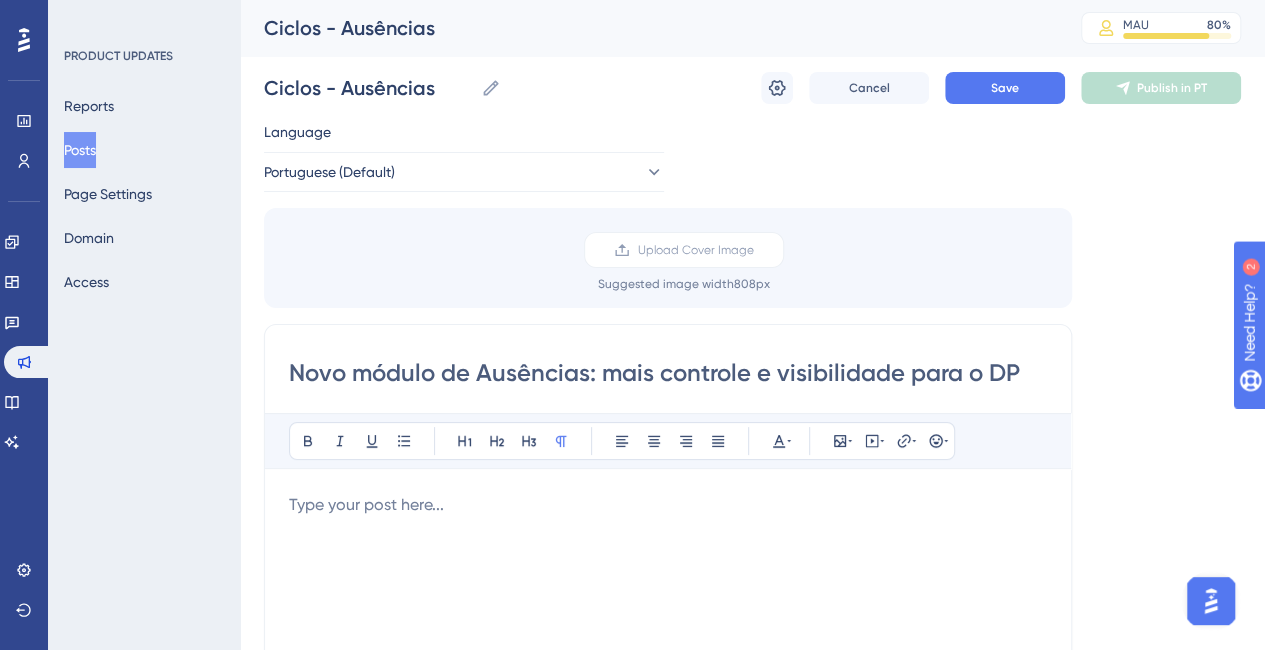 click at bounding box center (668, 713) 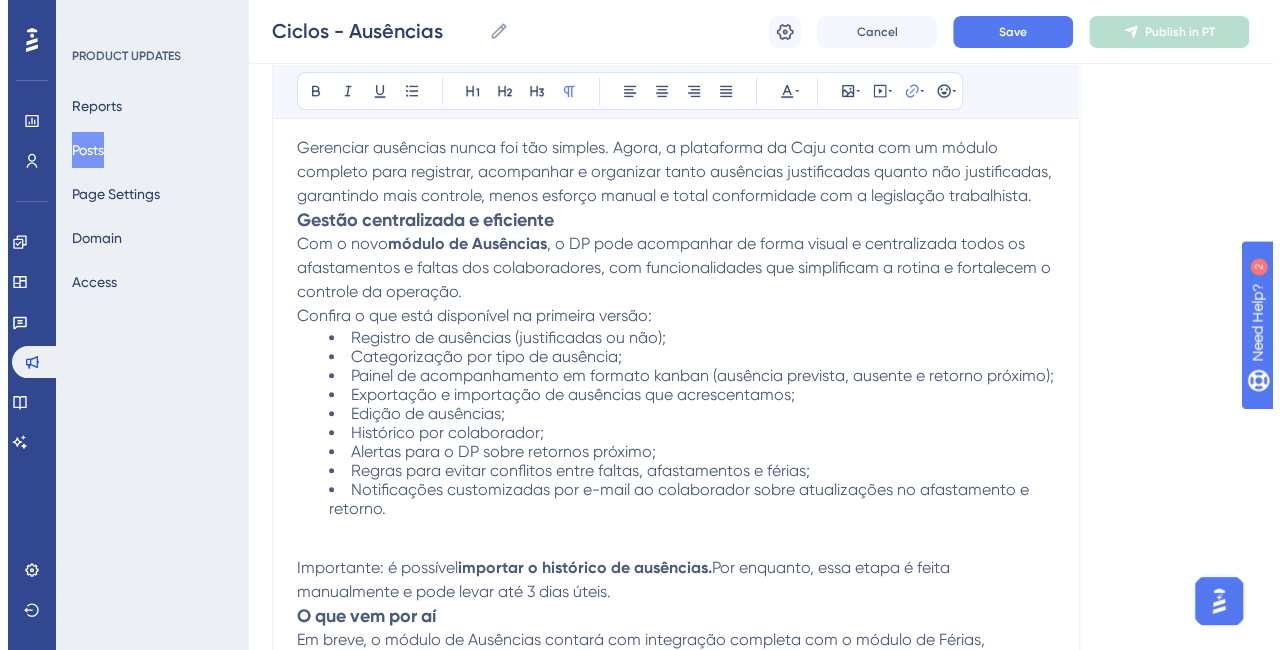 scroll, scrollTop: 0, scrollLeft: 0, axis: both 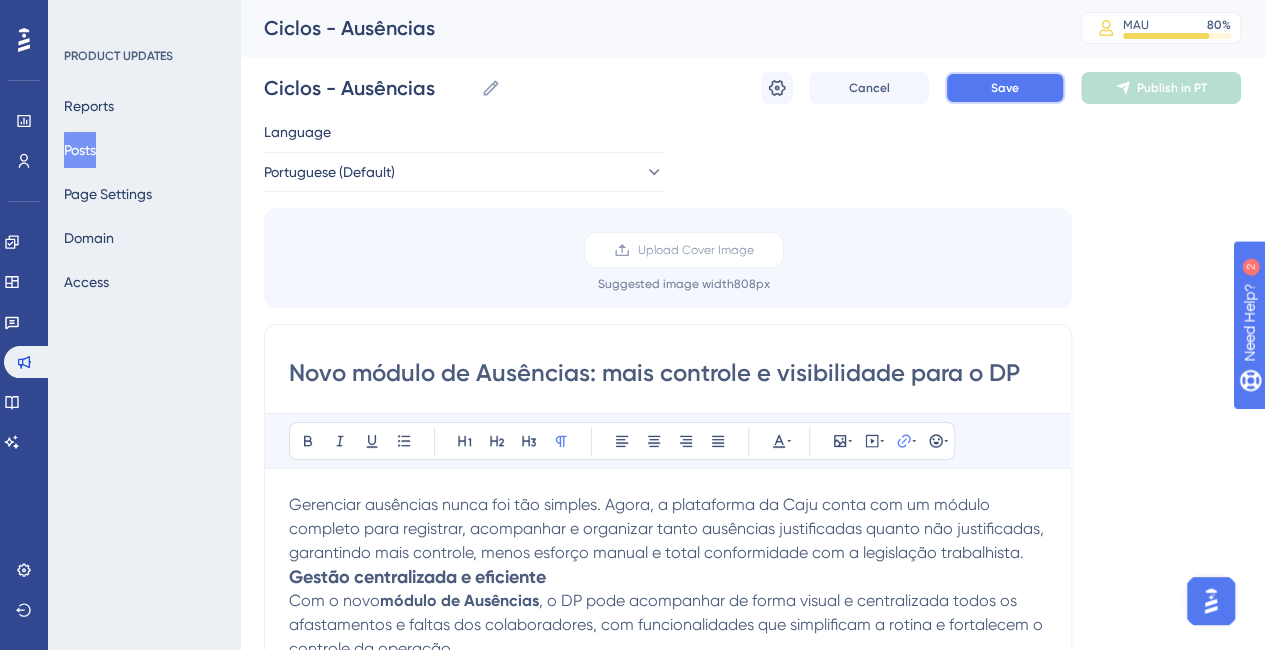click on "Save" at bounding box center (1005, 88) 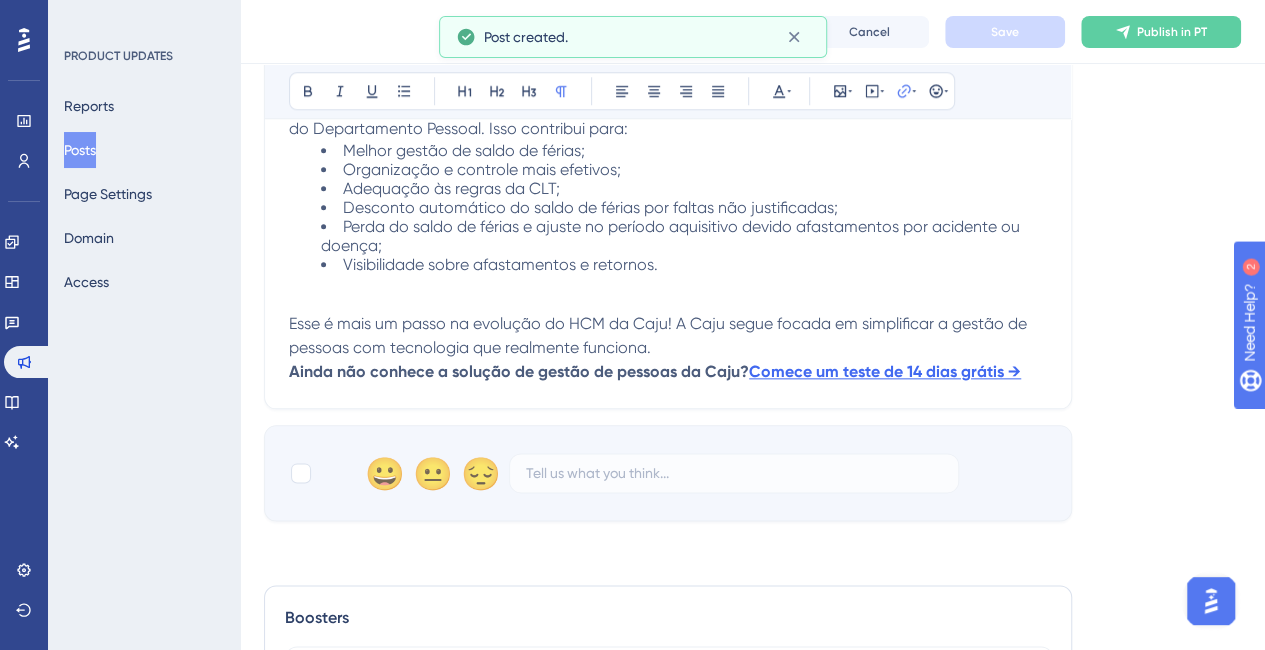 scroll, scrollTop: 672, scrollLeft: 0, axis: vertical 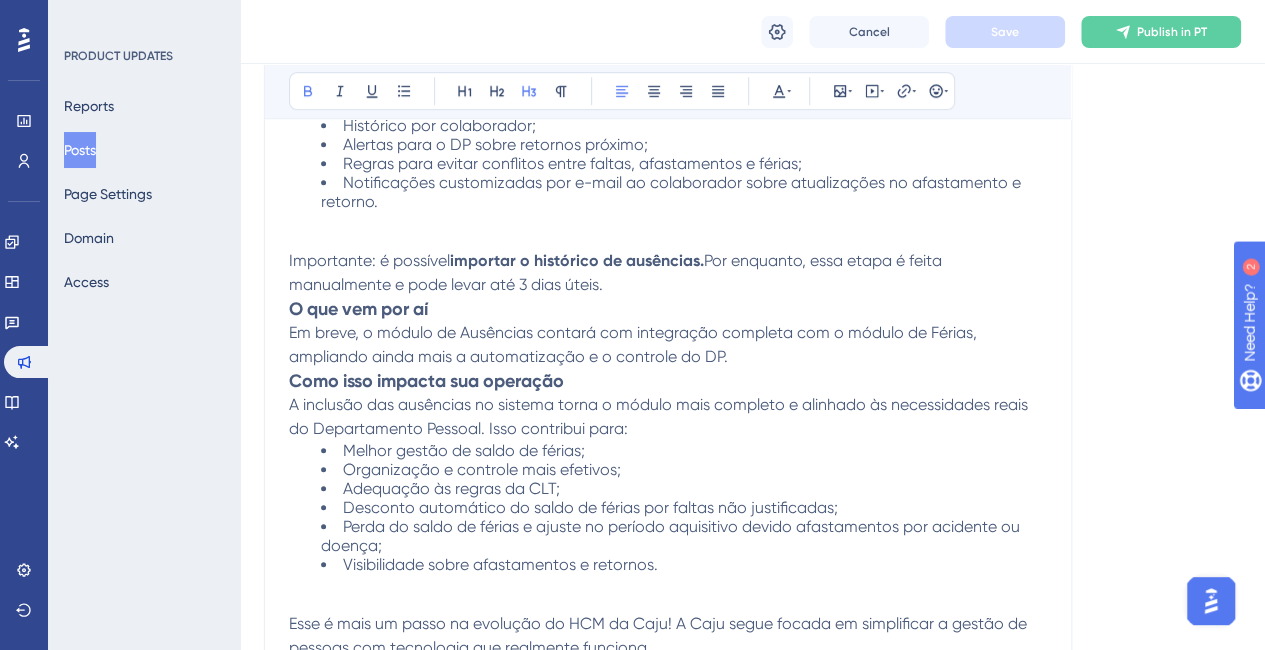 click on "O que vem por aí" at bounding box center (668, 309) 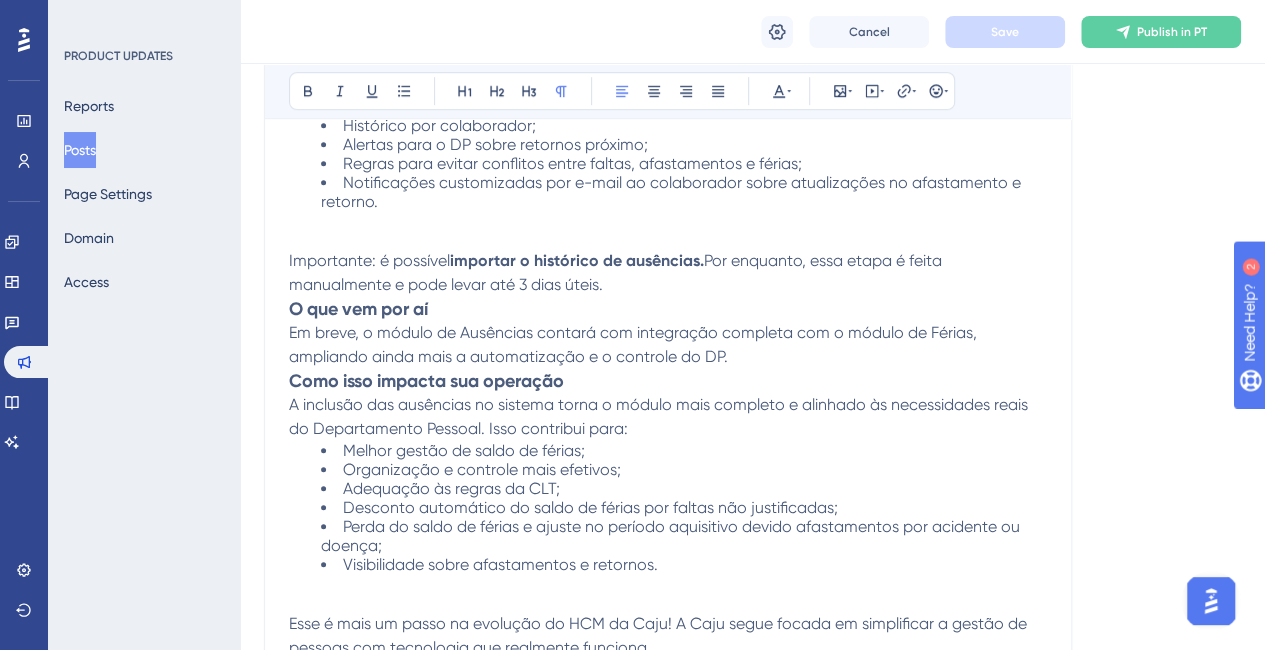 click on "Importante: é possível  importar o histórico de ausências.  Por enquanto, essa etapa é feita manualmente e pode levar até 3 dias úteis." at bounding box center [668, 273] 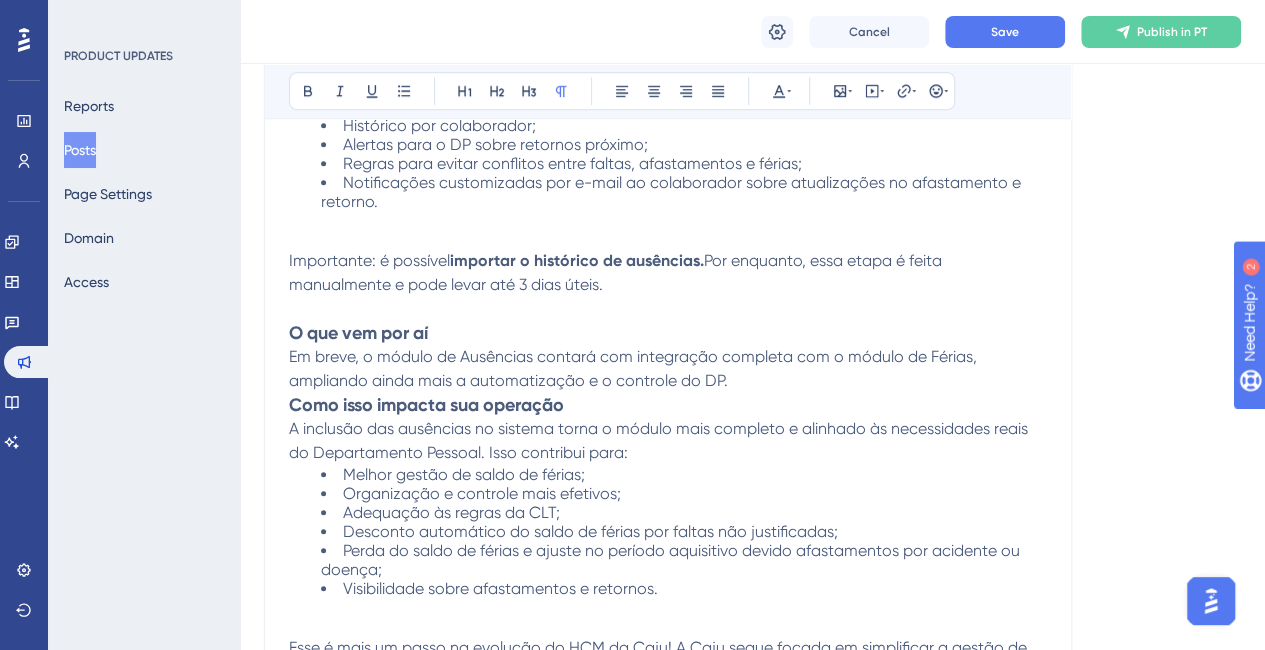 click on "Em breve, o módulo de Ausências contará com integração completa com o módulo de Férias, ampliando ainda mais a automatização e o controle do DP." at bounding box center (635, 368) 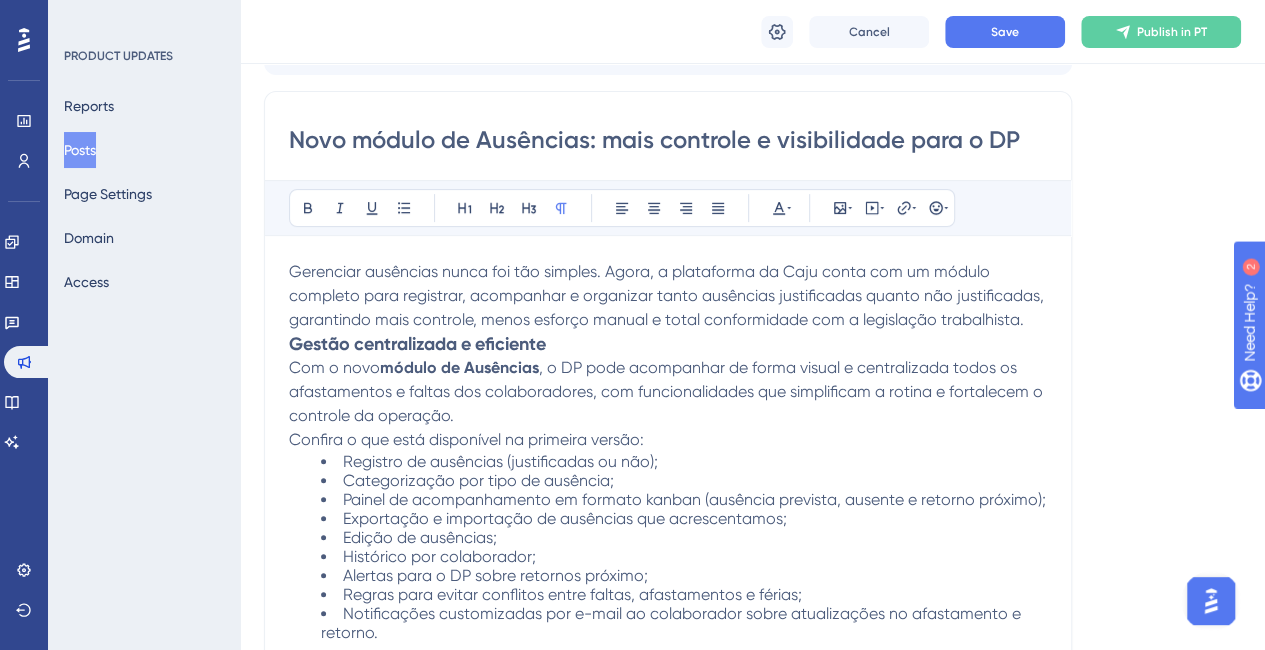 scroll, scrollTop: 272, scrollLeft: 0, axis: vertical 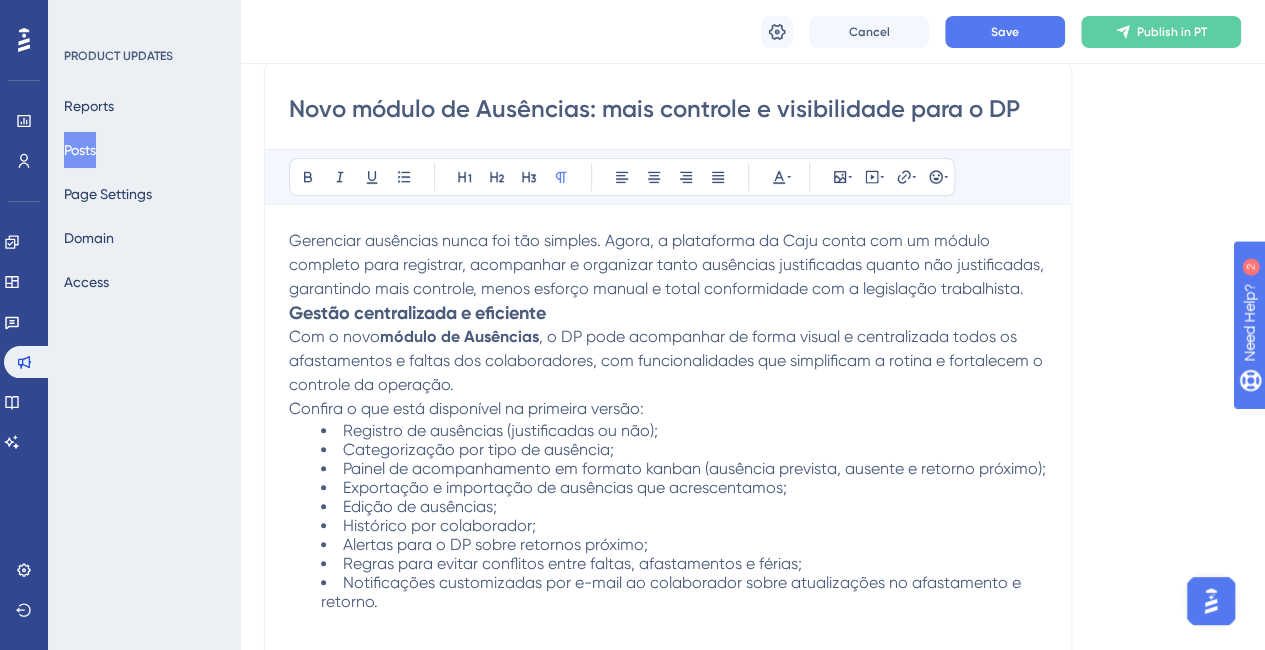 click on "Gerenciar ausências nunca foi tão simples. Agora, a plataforma da Caju conta com um módulo completo para registrar, acompanhar e organizar tanto ausências justificadas quanto não justificadas, garantindo mais controle, menos esforço manual e total conformidade com a legislação trabalhista." at bounding box center [668, 265] 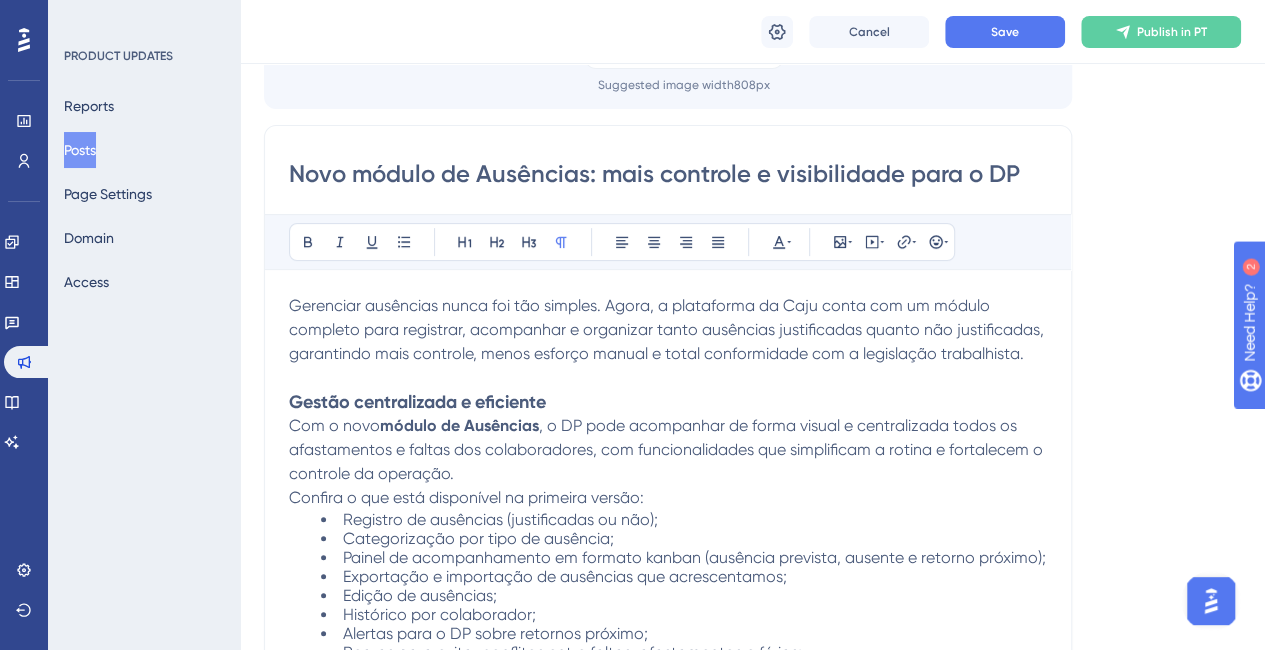 scroll, scrollTop: 0, scrollLeft: 0, axis: both 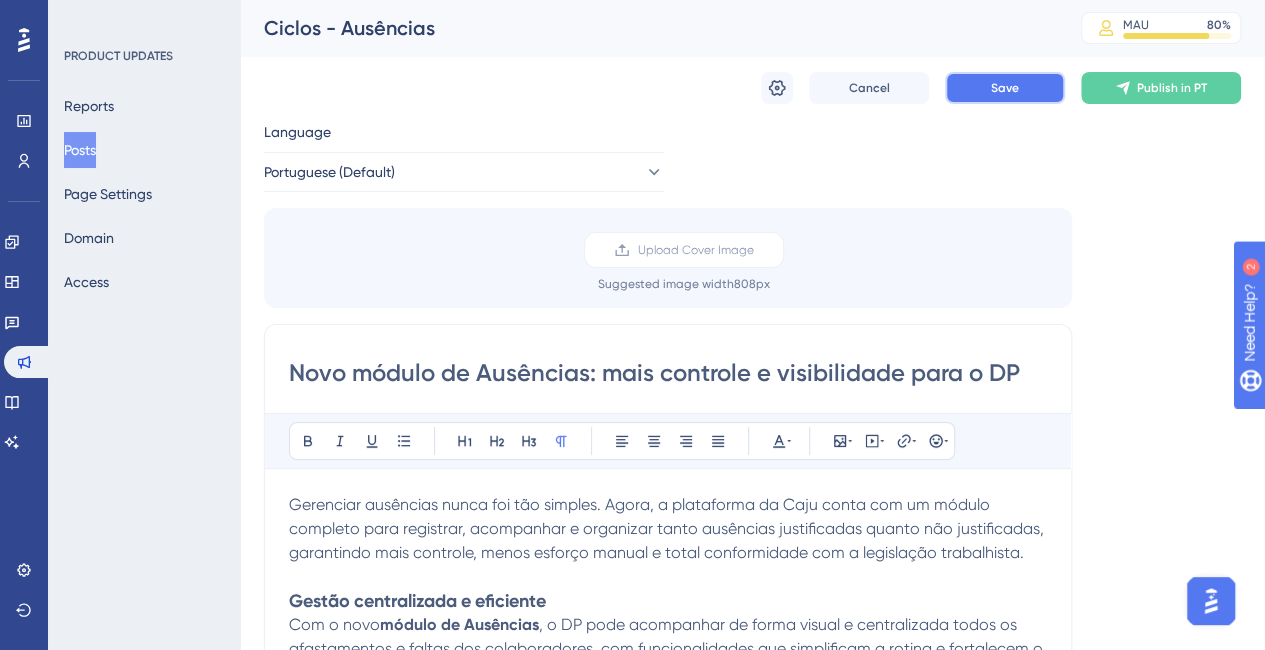 click on "Save" at bounding box center [1005, 88] 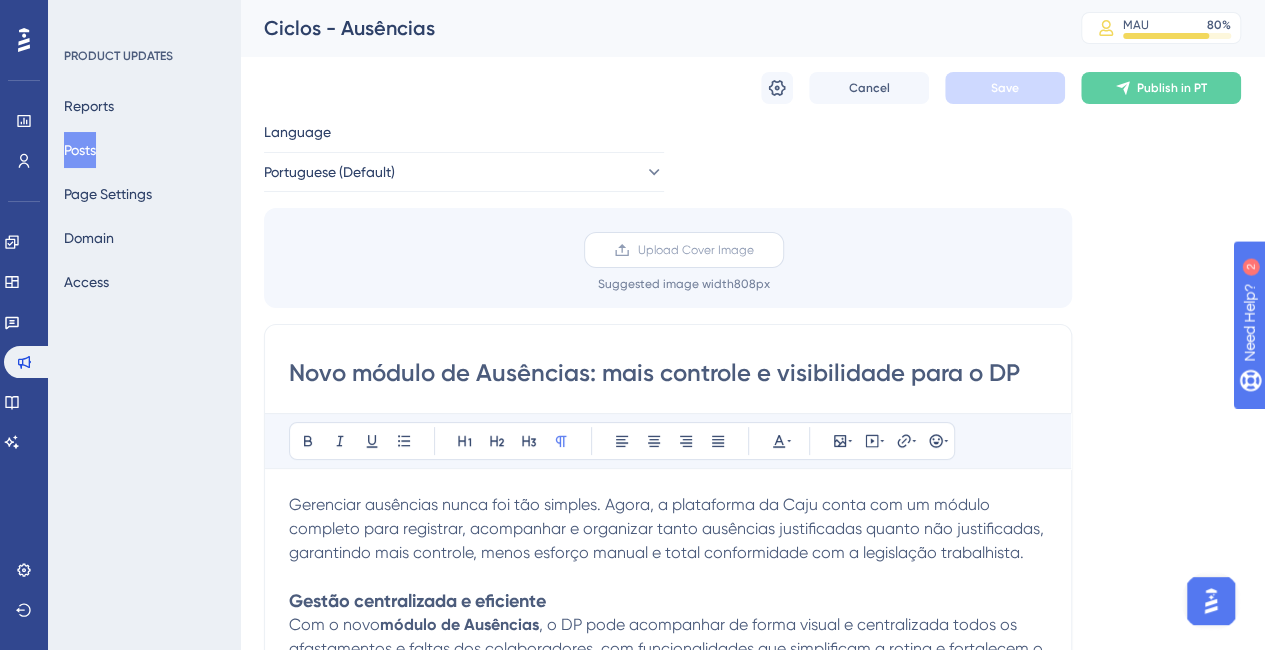 click on "Upload Cover Image" at bounding box center [696, 250] 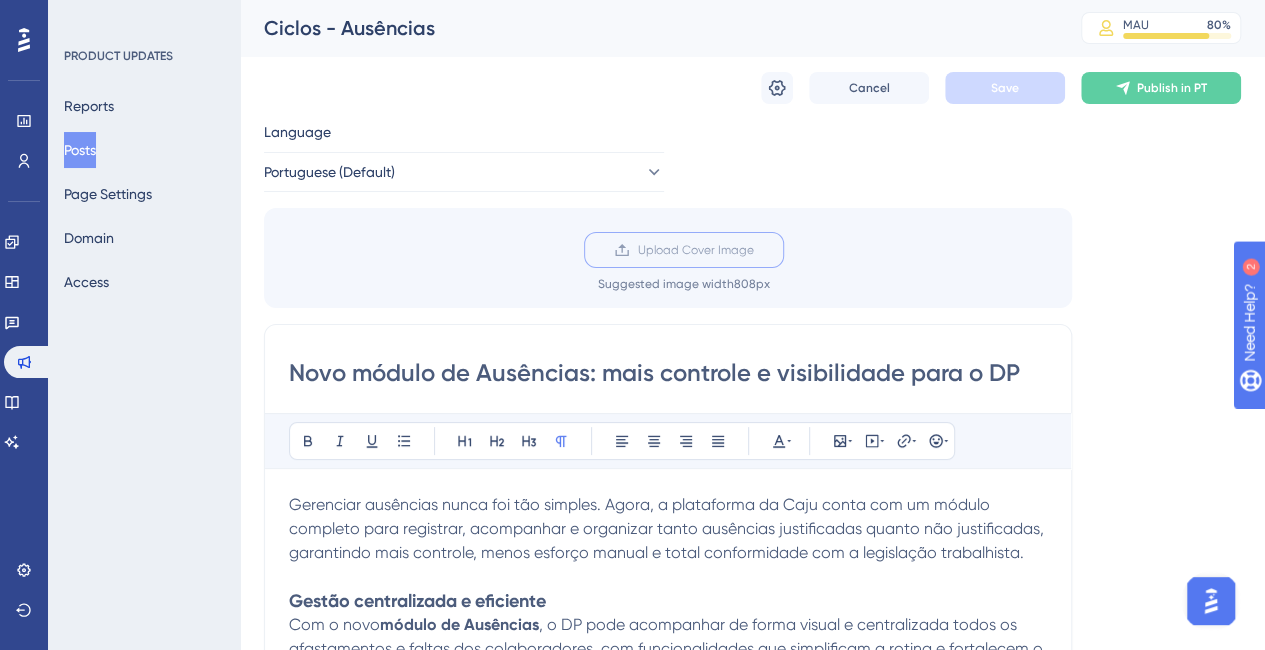 click on "Upload Cover Image" at bounding box center [754, 250] 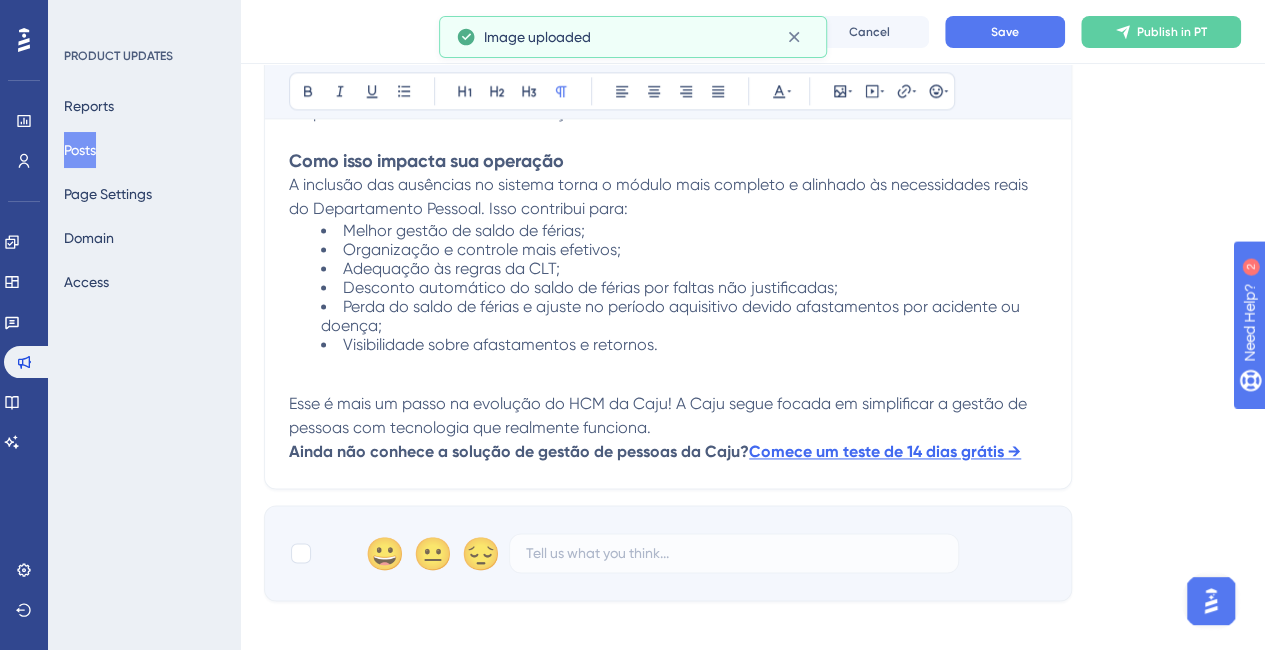scroll, scrollTop: 1300, scrollLeft: 0, axis: vertical 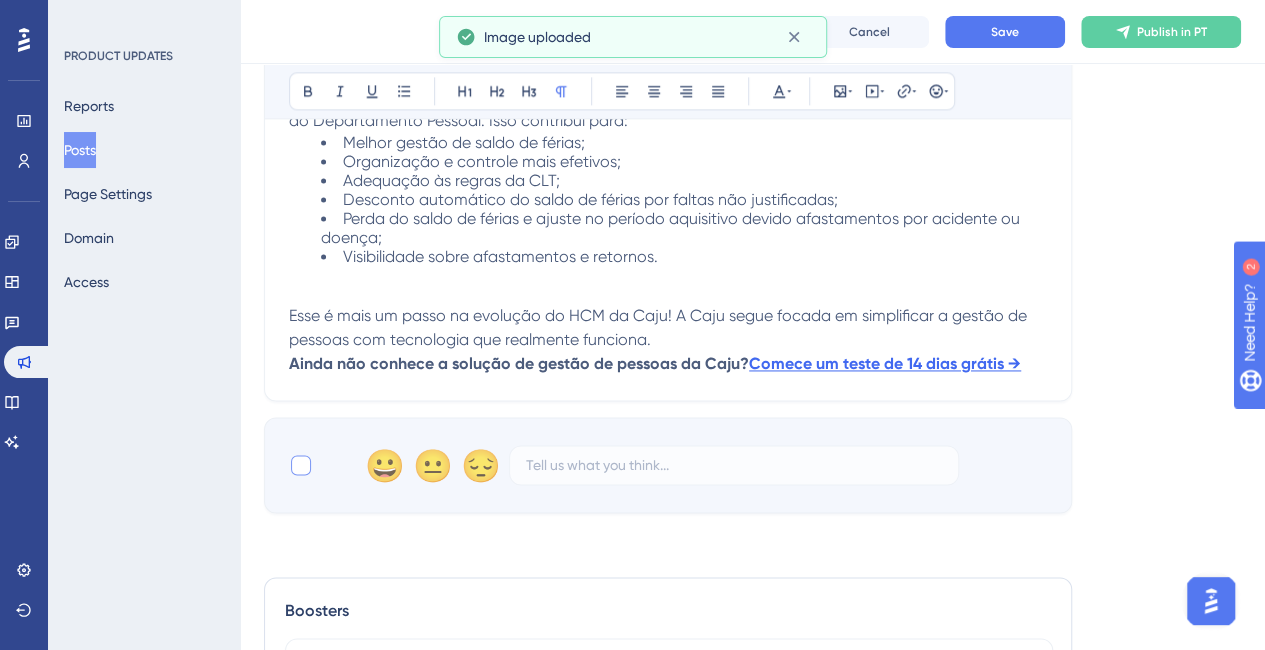 click at bounding box center [301, 465] 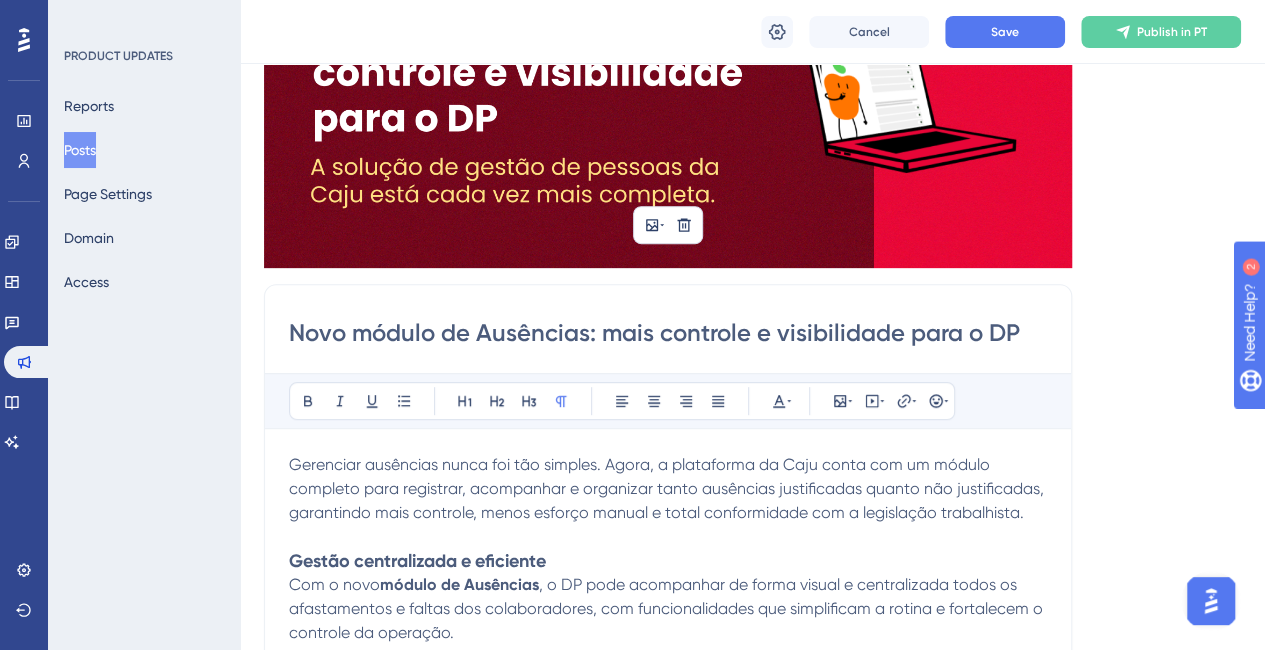 scroll, scrollTop: 94, scrollLeft: 0, axis: vertical 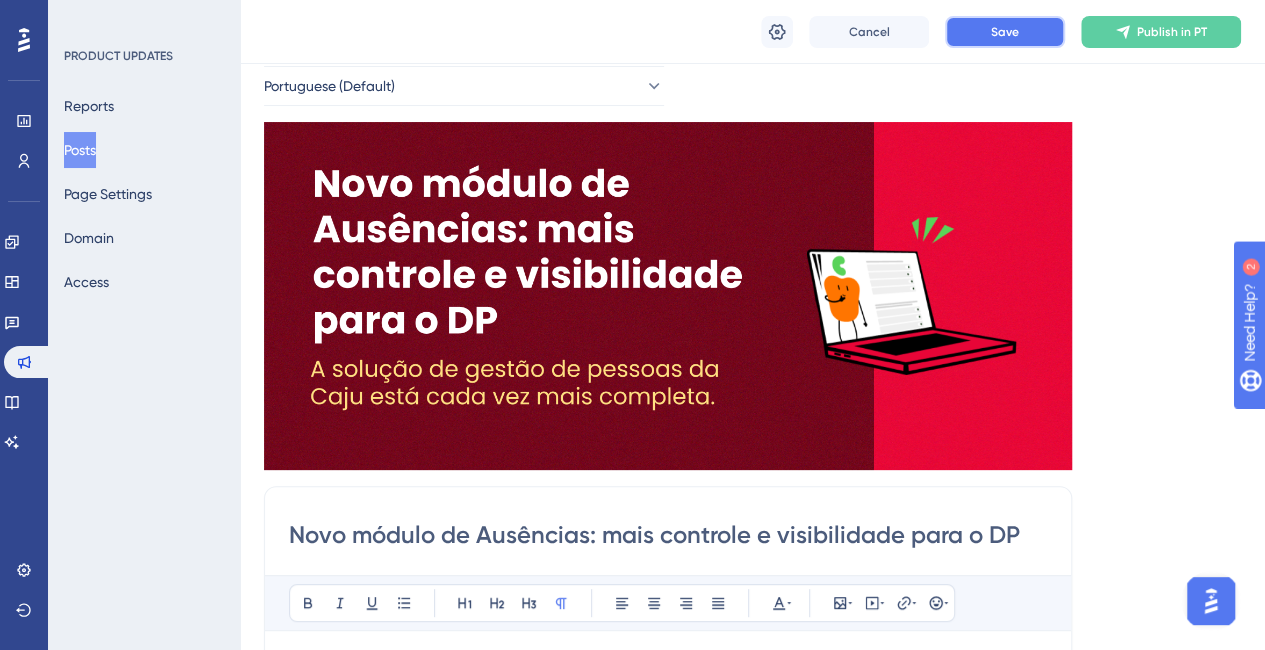 click on "Save" at bounding box center [1005, 32] 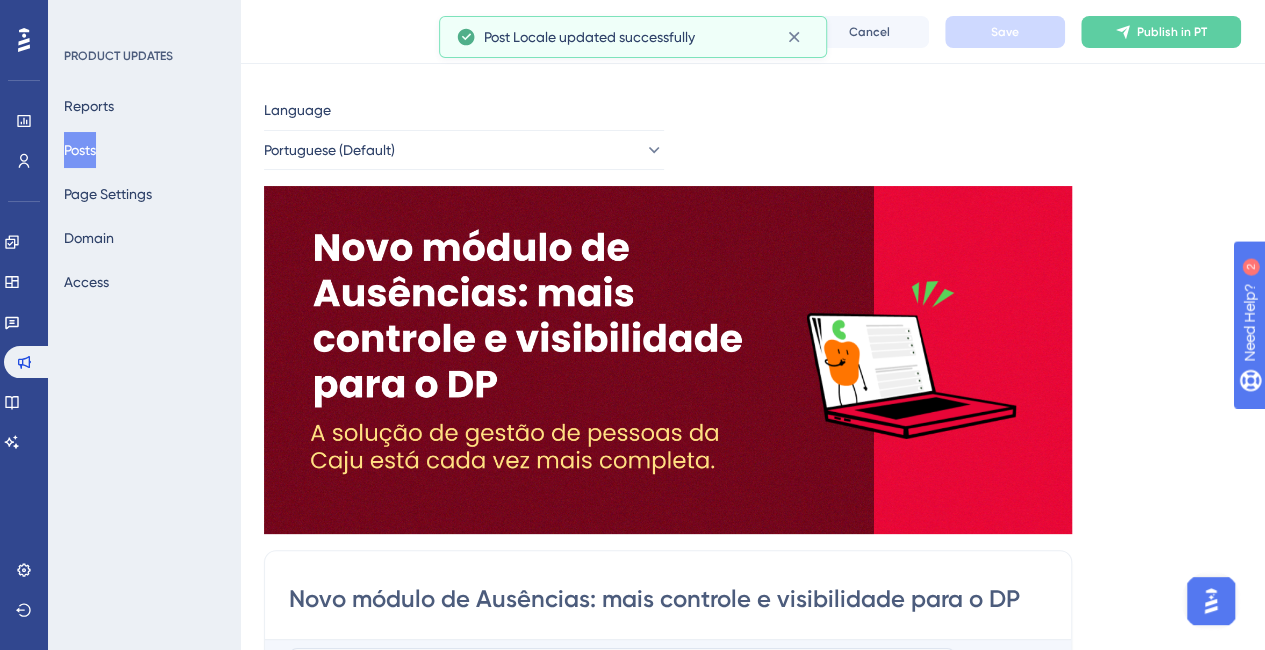scroll, scrollTop: 0, scrollLeft: 0, axis: both 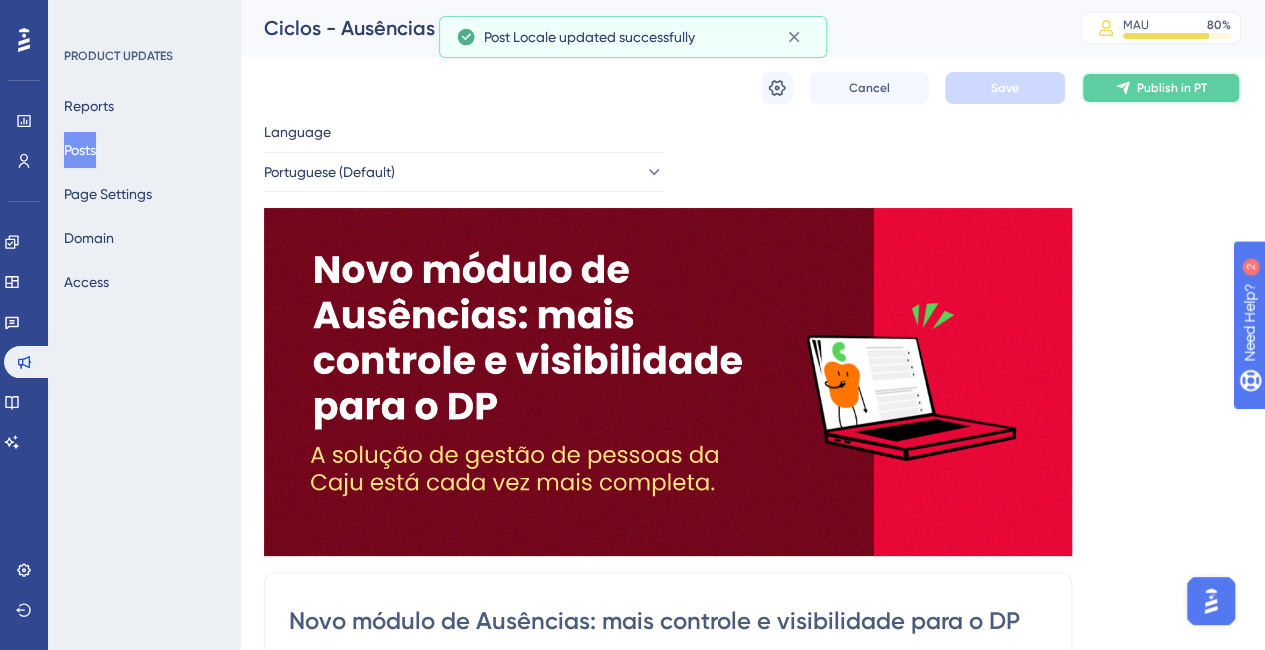 click on "Publish in PT" at bounding box center [1172, 88] 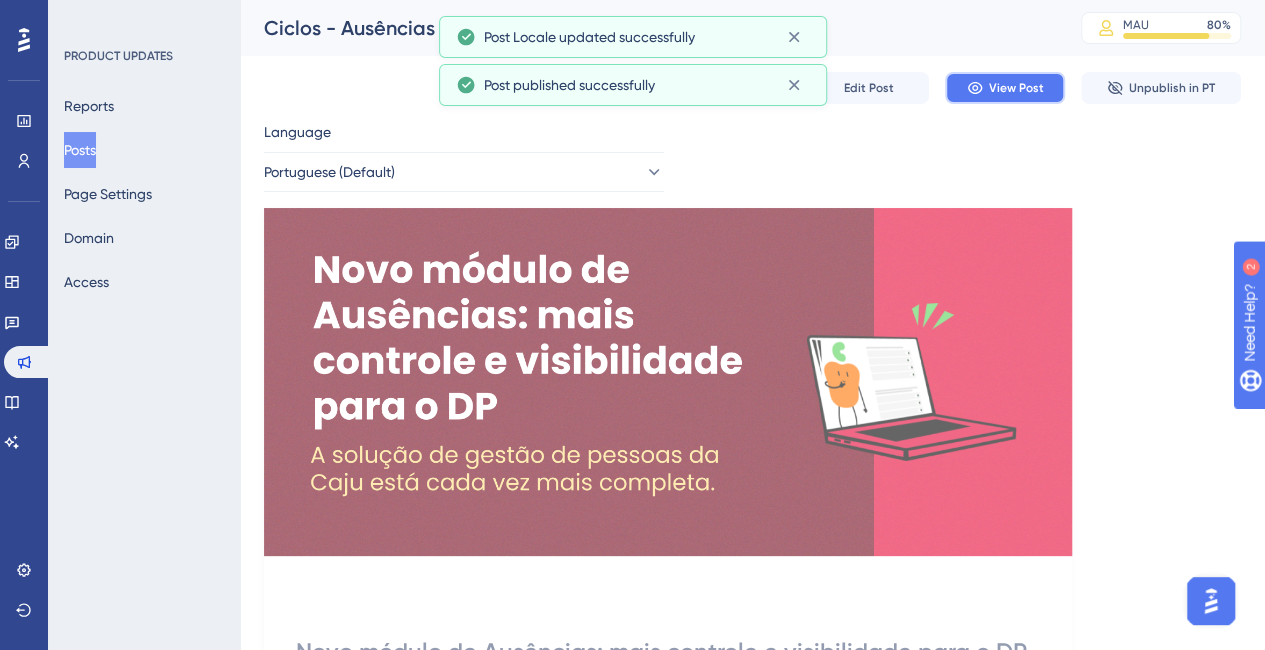 click on "View Post" at bounding box center [1016, 88] 